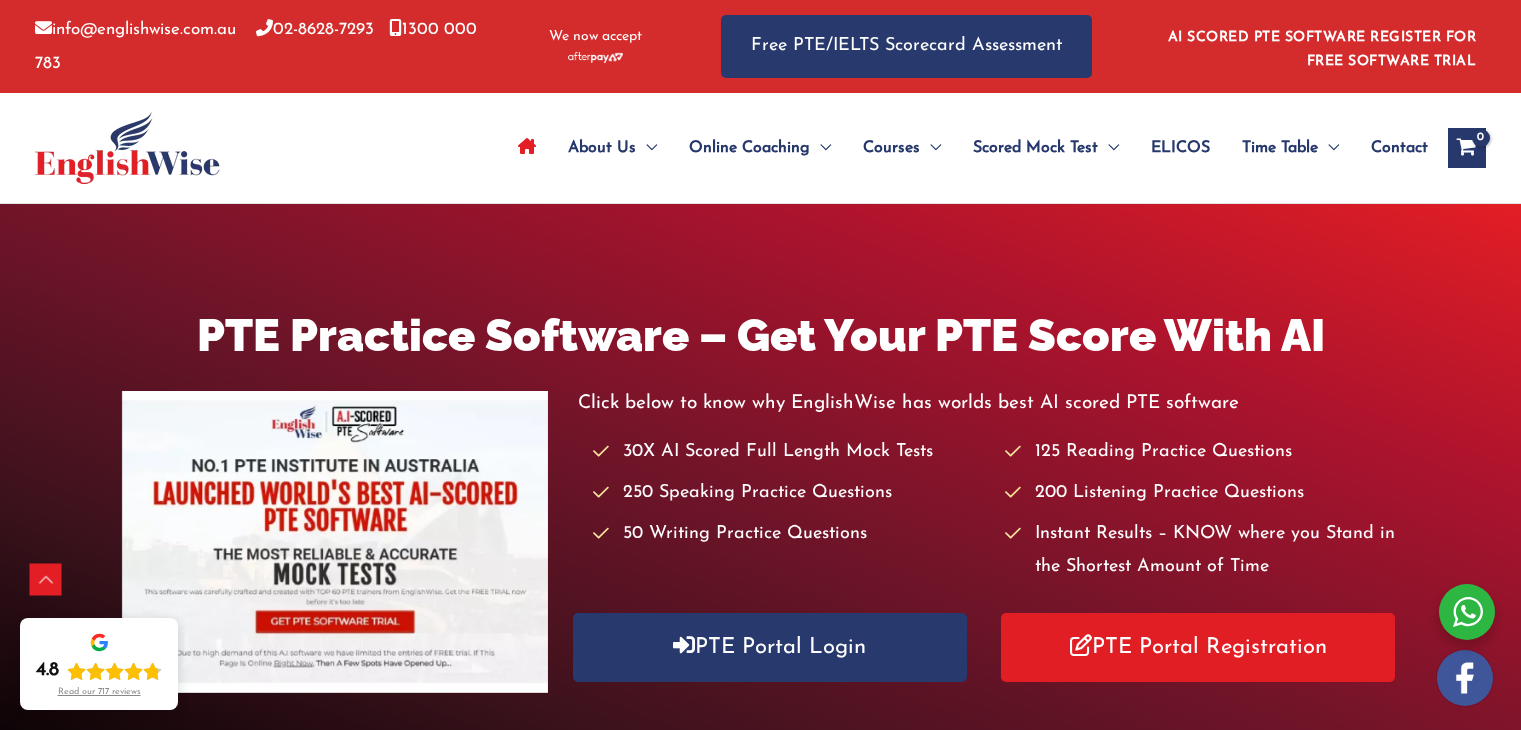 scroll, scrollTop: 333, scrollLeft: 0, axis: vertical 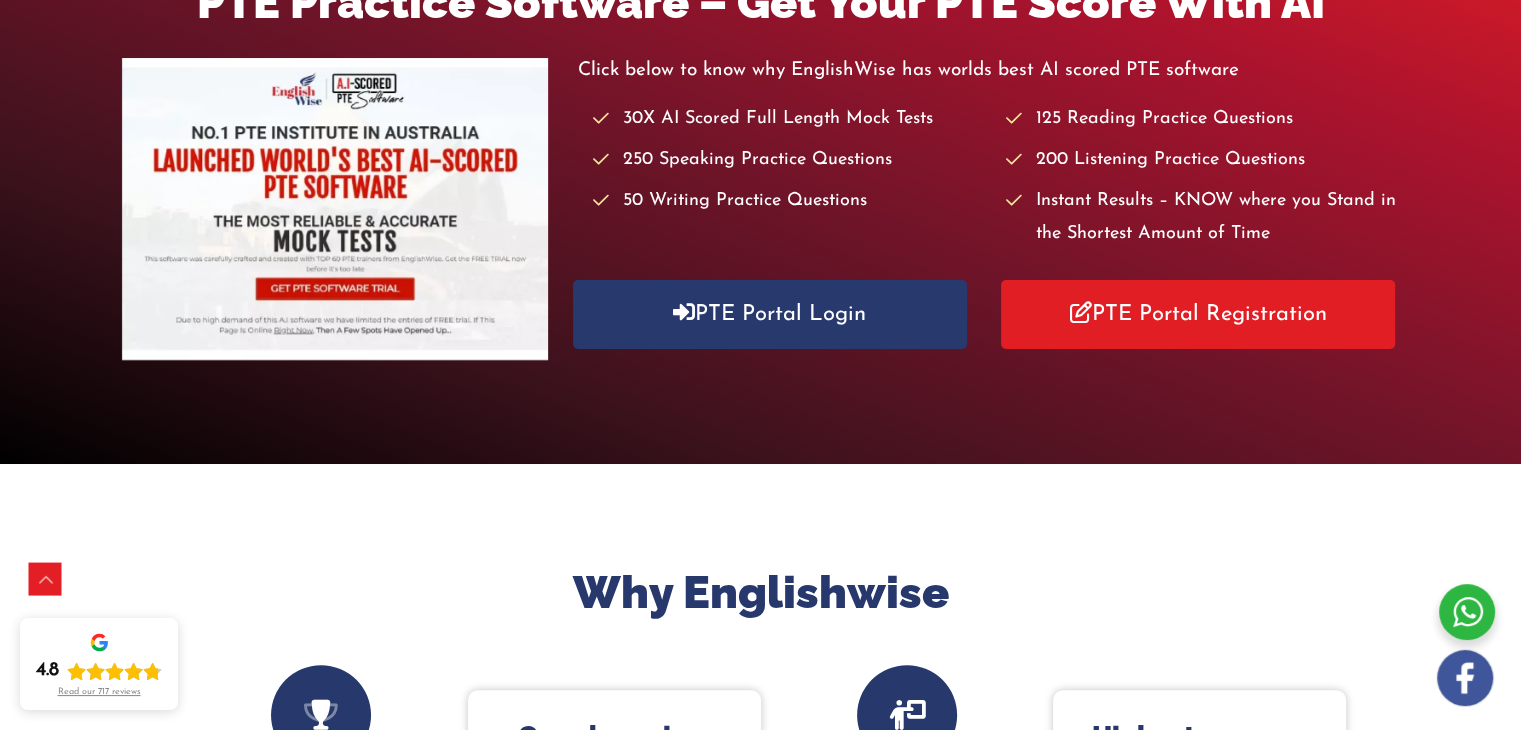 click 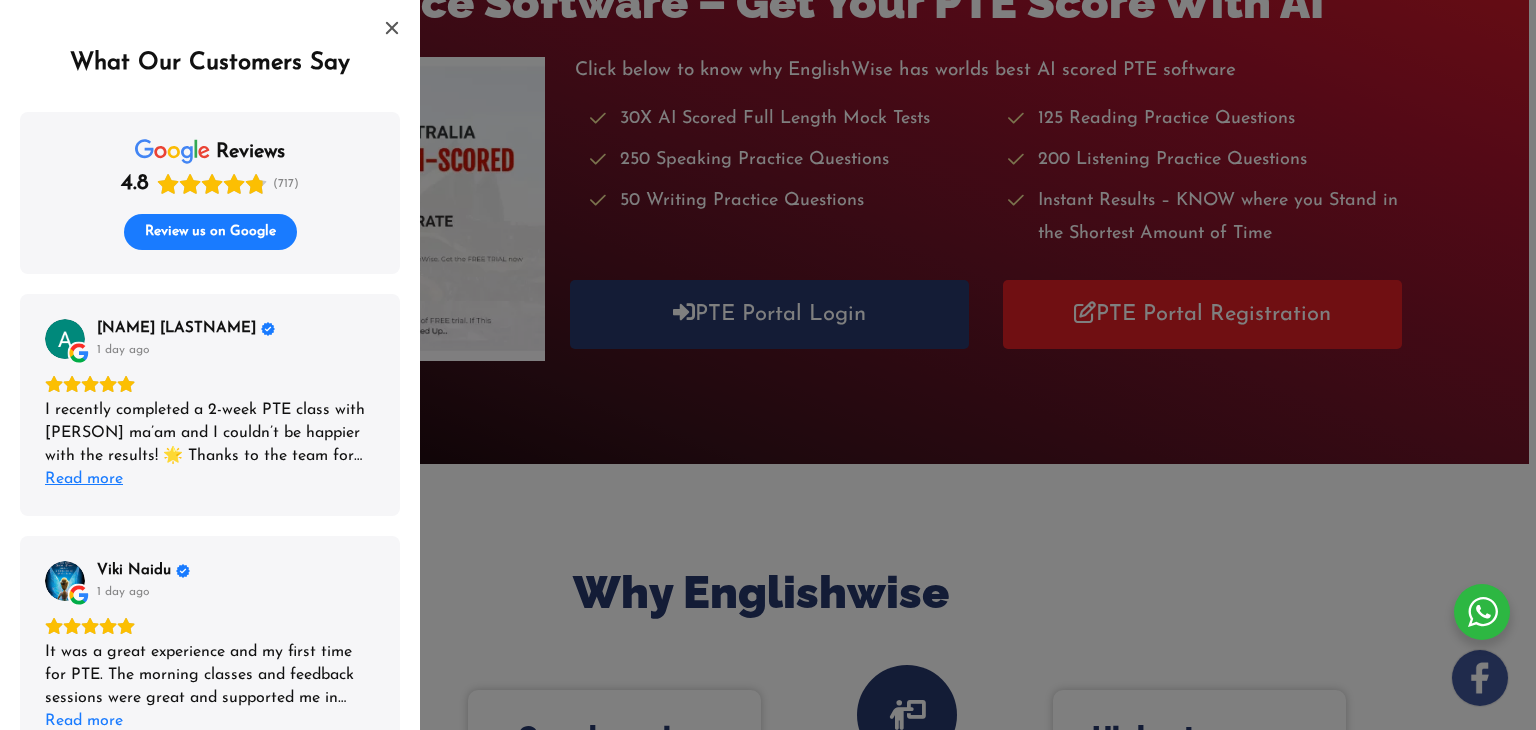 click on "Read more" at bounding box center [84, 479] 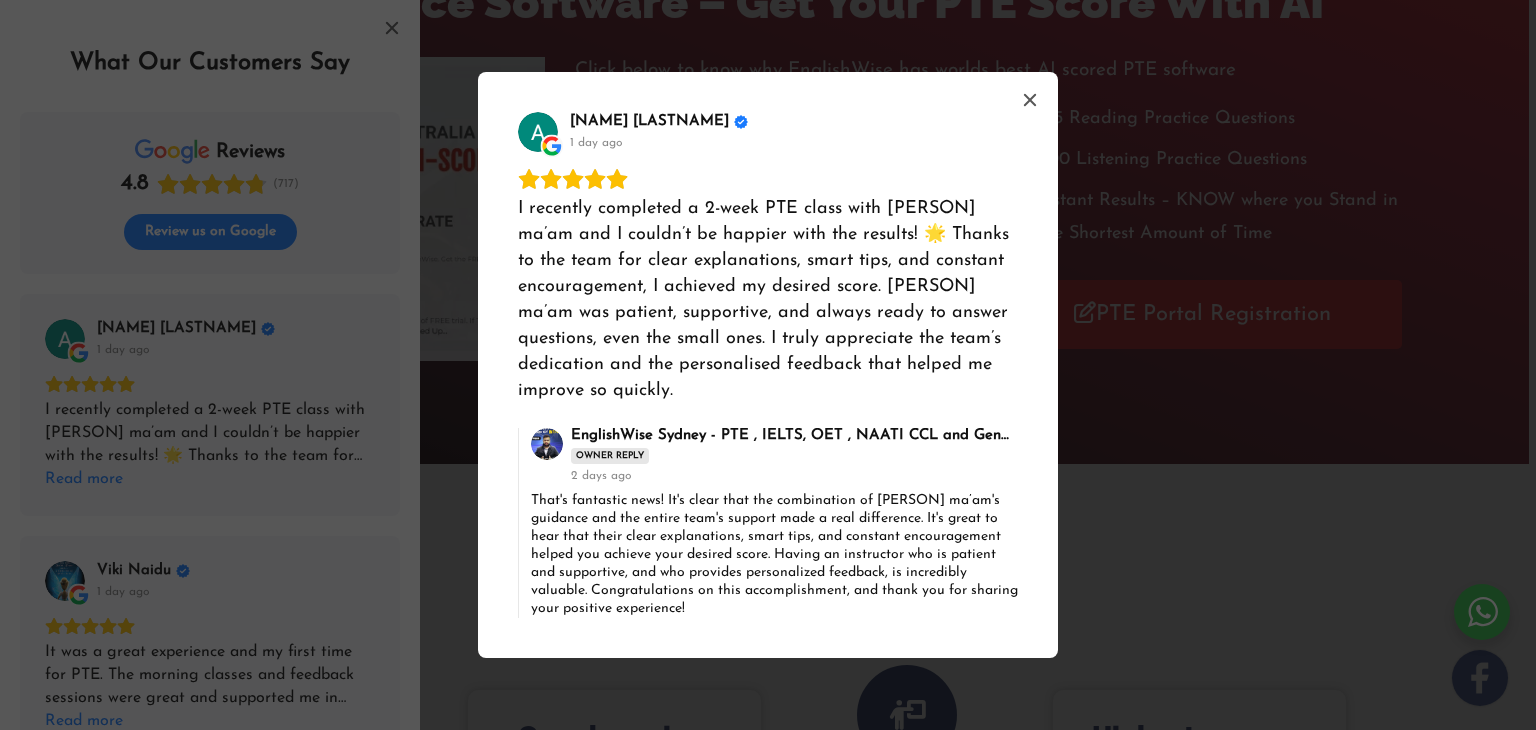 click on "Ananta Sharma 1 day ago I recently completed a 2-week PTE class with Sunila ma’am and I couldn’t be happier with the results! 🌟 Thanks to the team for clear explanations, smart tips, and constant encouragement, I achieved my desired score. Sunila ma’am was patient, supportive, and always ready to answer questions, even the small ones. I truly appreciate the team’s dedication and the personalised feedback that helped me improve so quickly. EnglishWise Sydney - PTE , IELTS, OET , NAATI CCL and General English coaching and classes in Sydney Owner Reply 2 days ago" at bounding box center (768, 365) 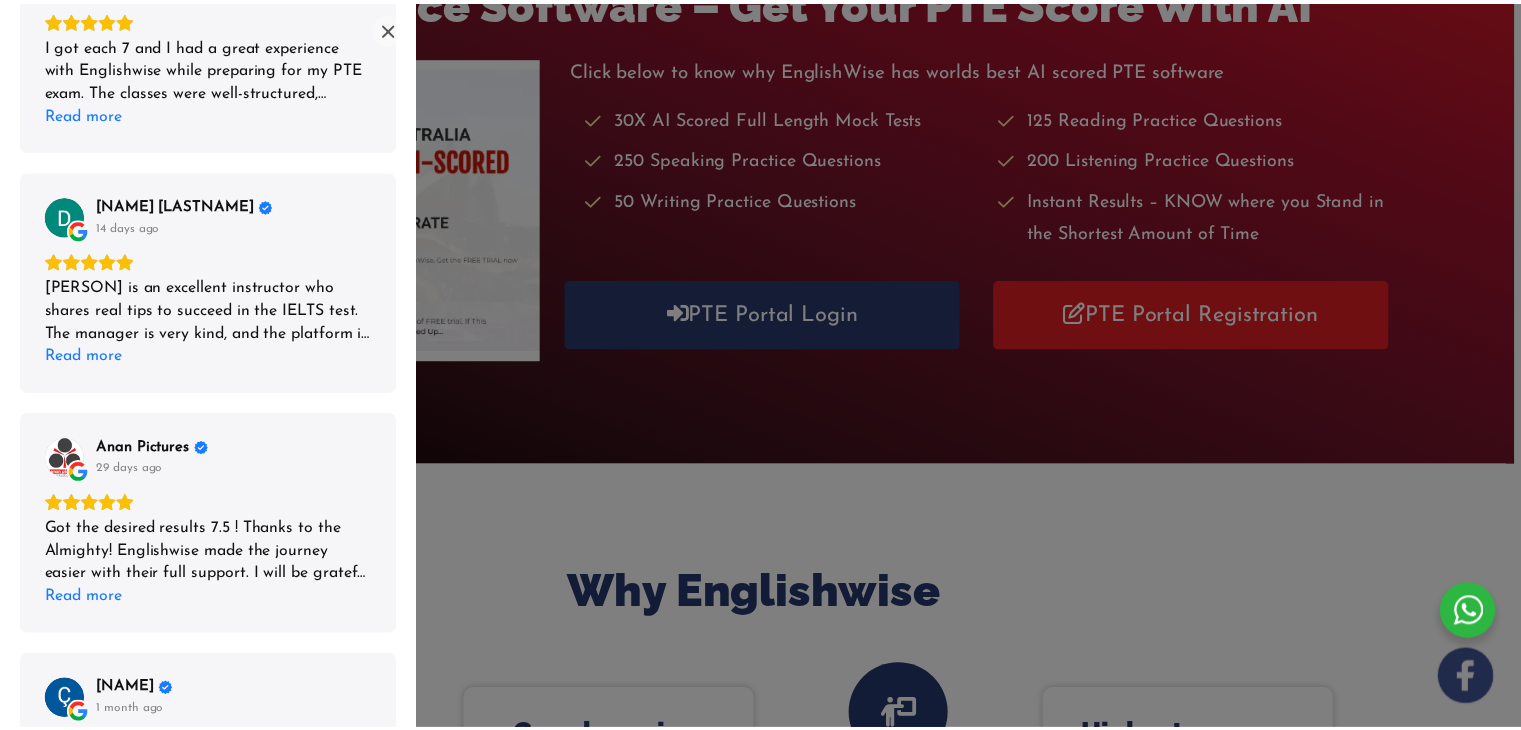 scroll, scrollTop: 1500, scrollLeft: 0, axis: vertical 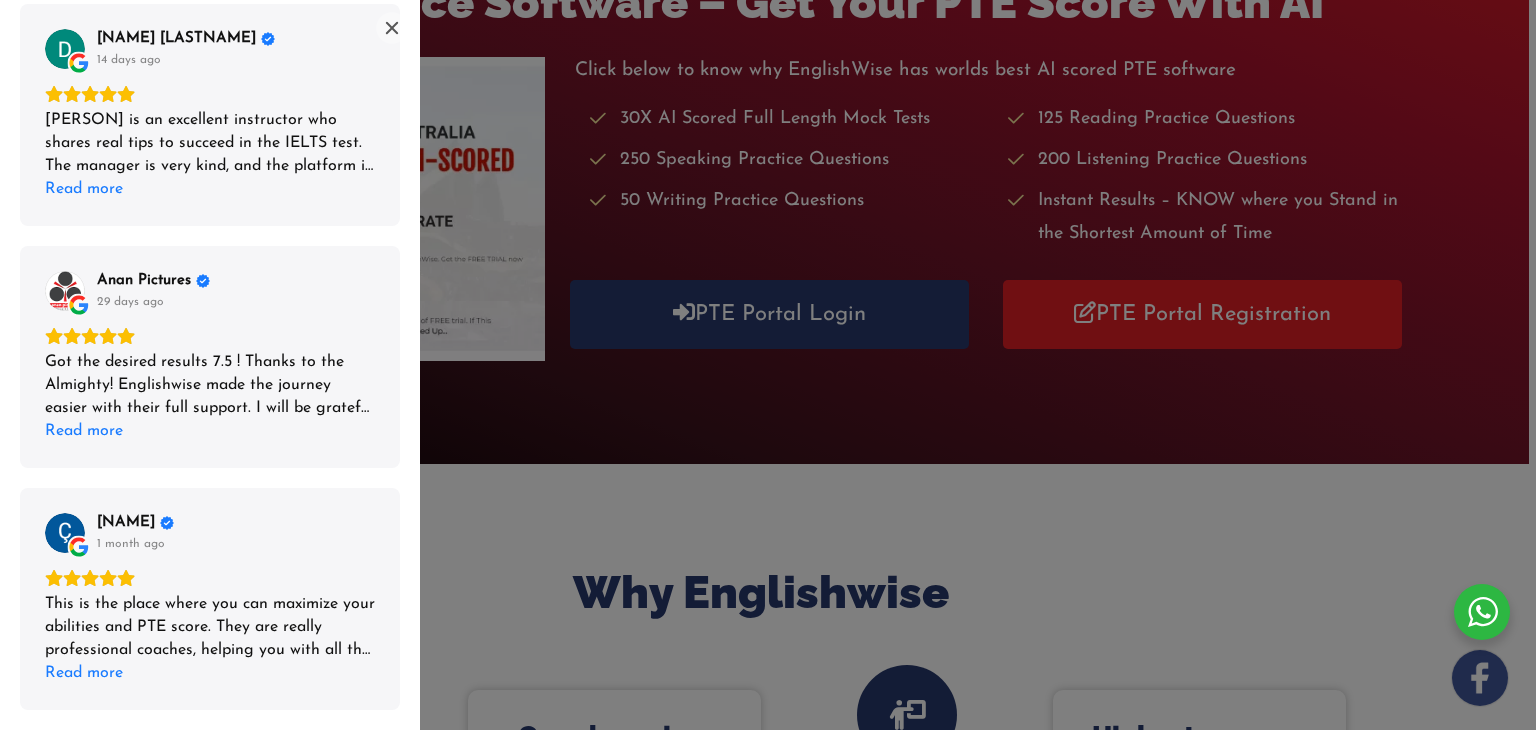 click at bounding box center (768, 365) 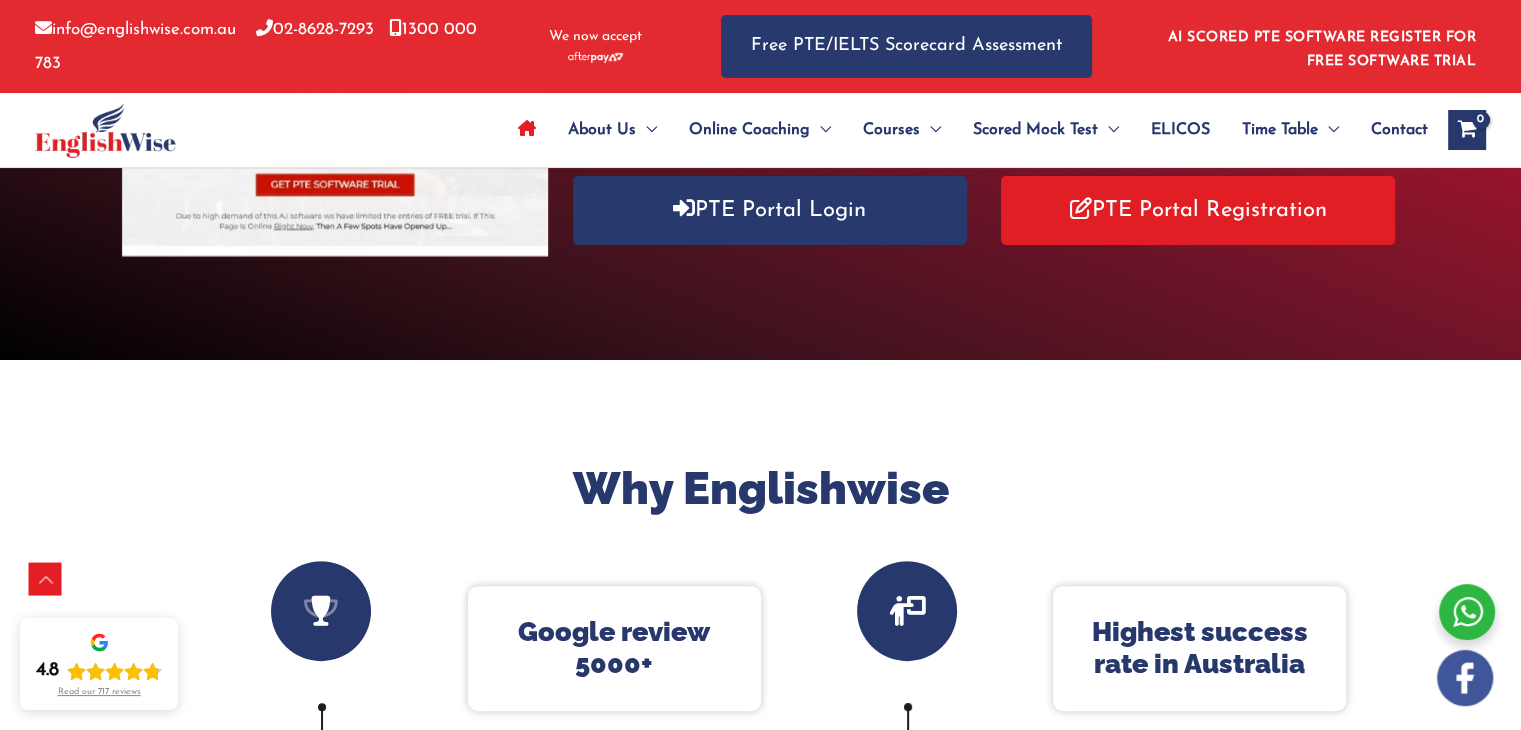 scroll, scrollTop: 0, scrollLeft: 0, axis: both 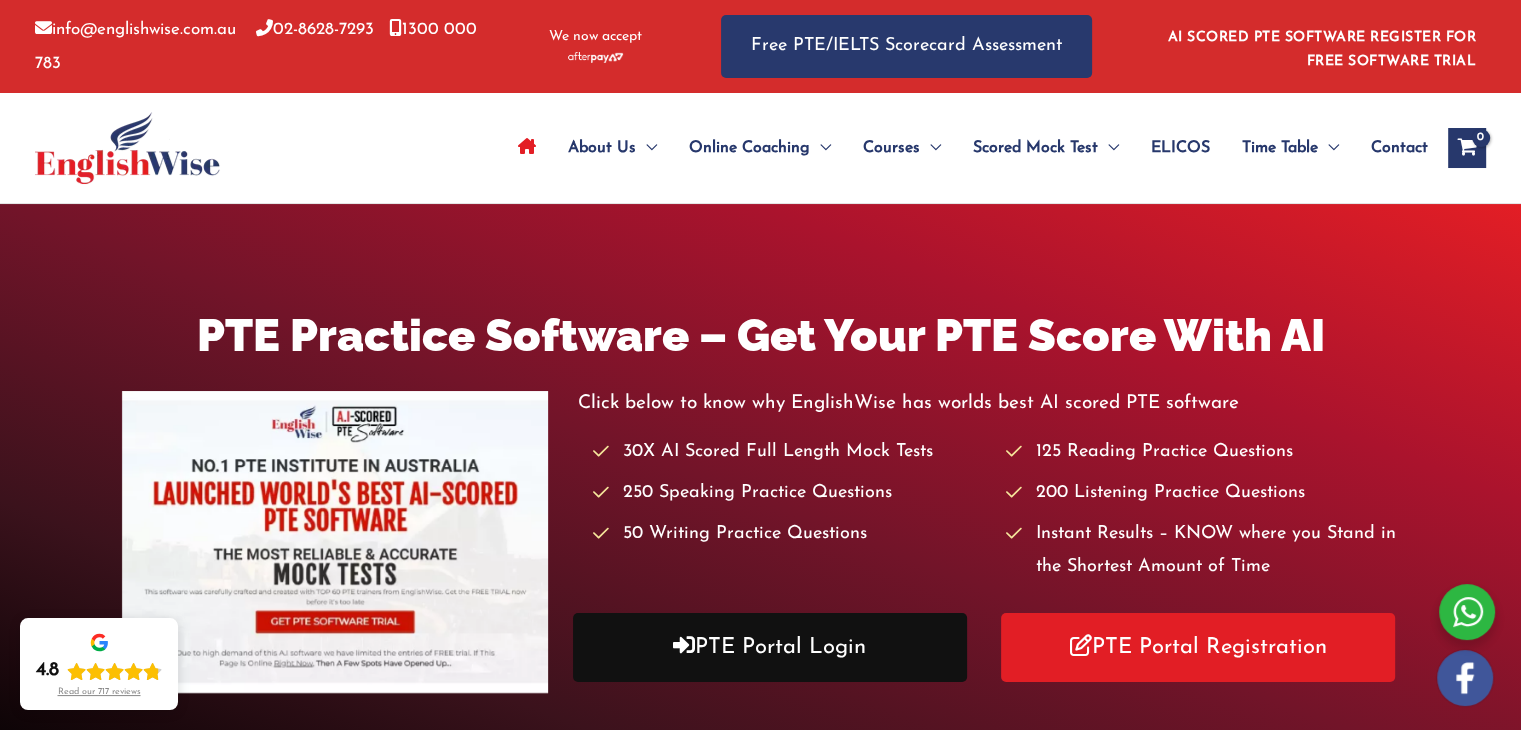 click on "PTE Portal Login" at bounding box center (770, 647) 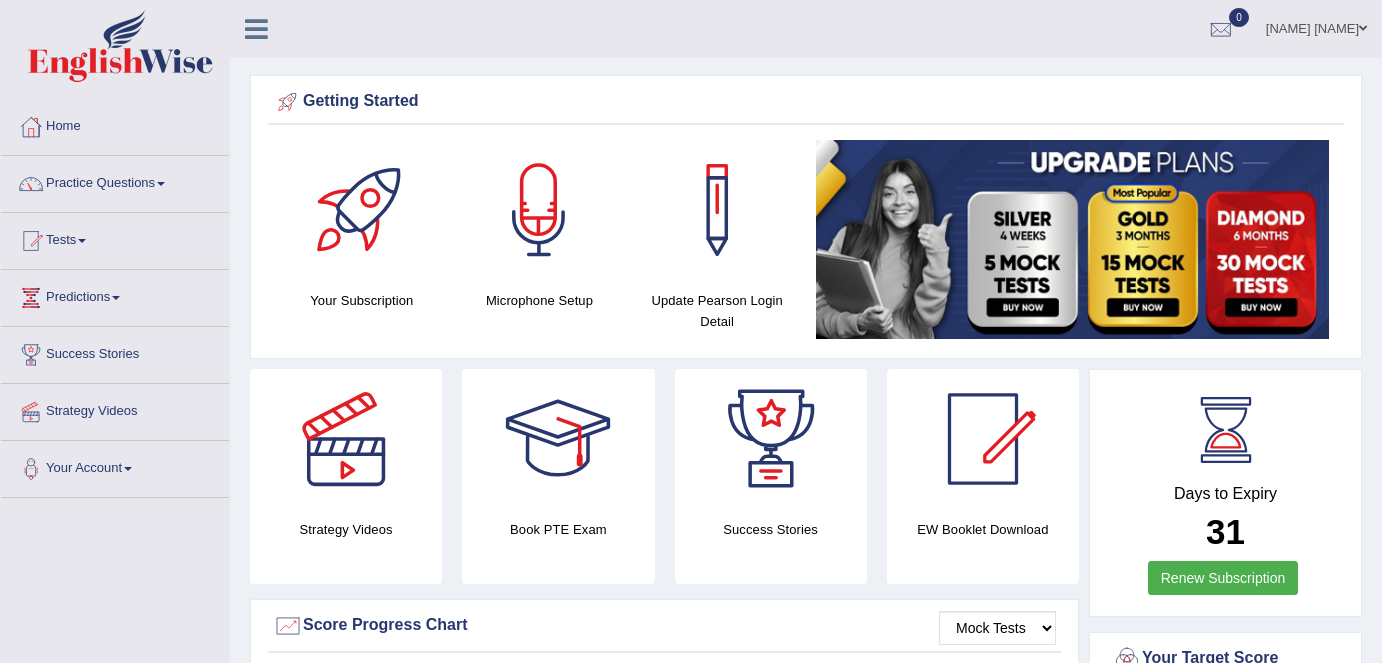 scroll, scrollTop: 0, scrollLeft: 0, axis: both 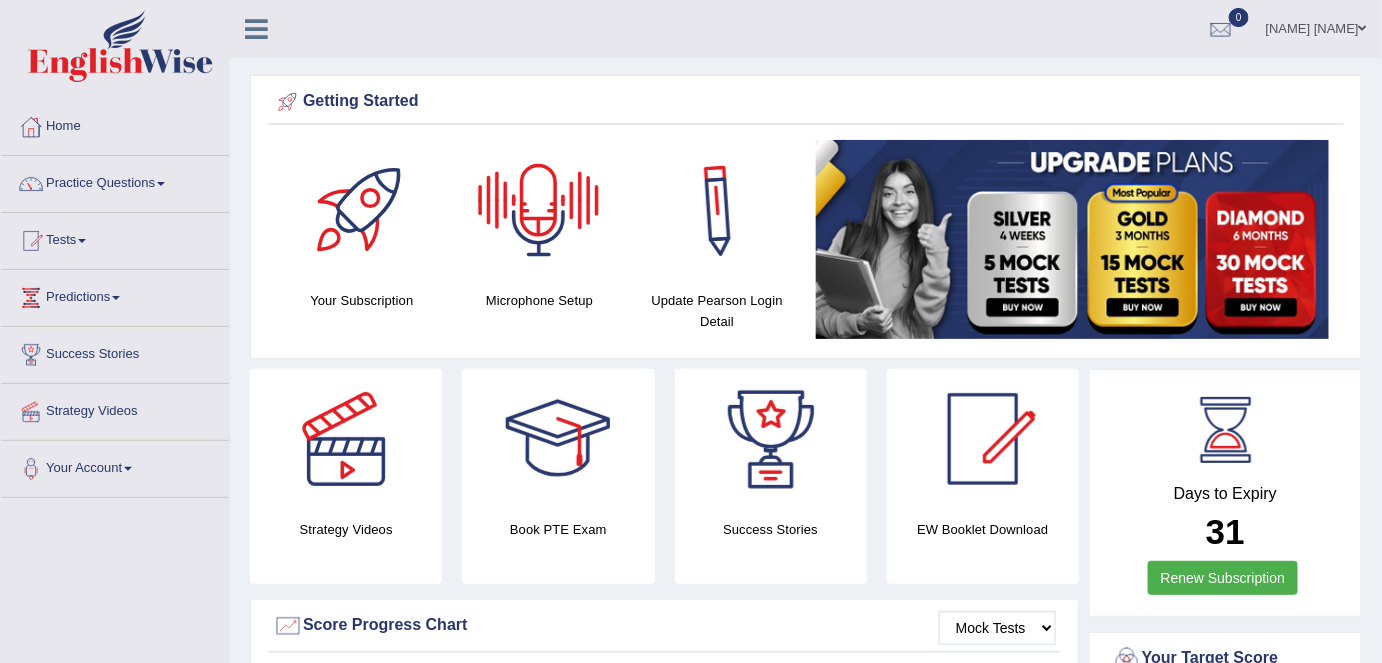 click at bounding box center [717, 210] 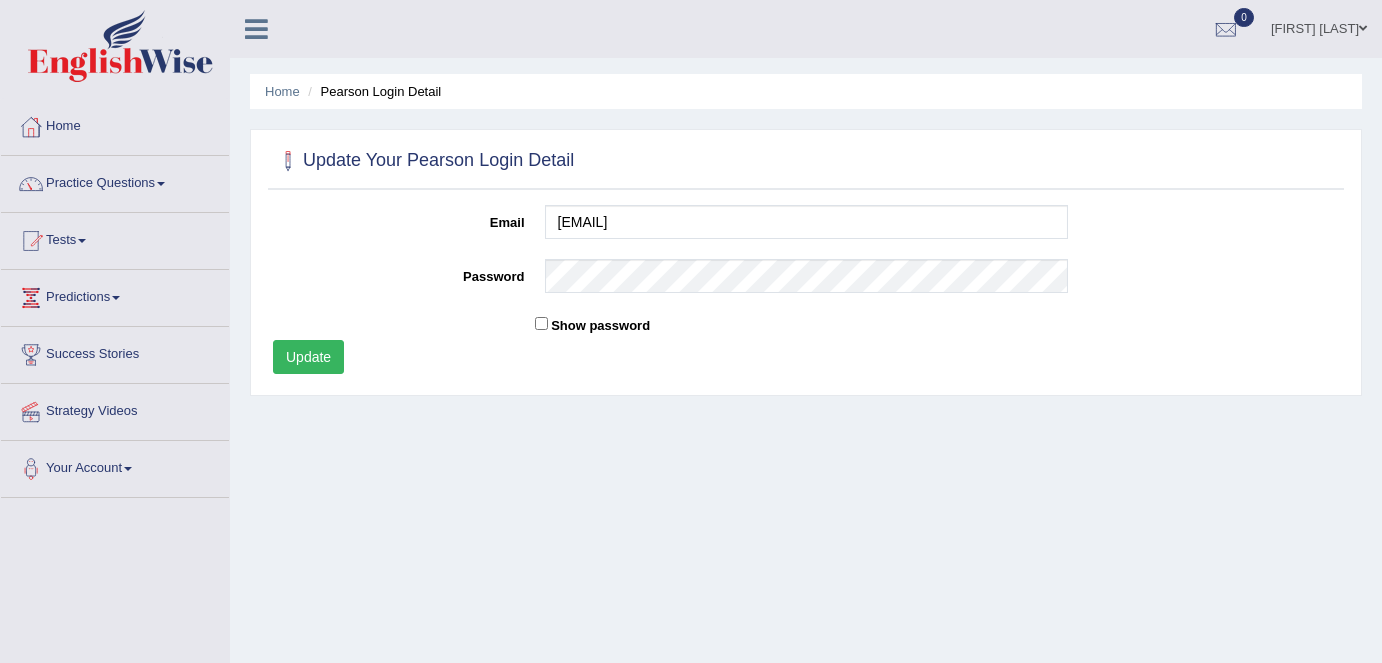 scroll, scrollTop: 0, scrollLeft: 0, axis: both 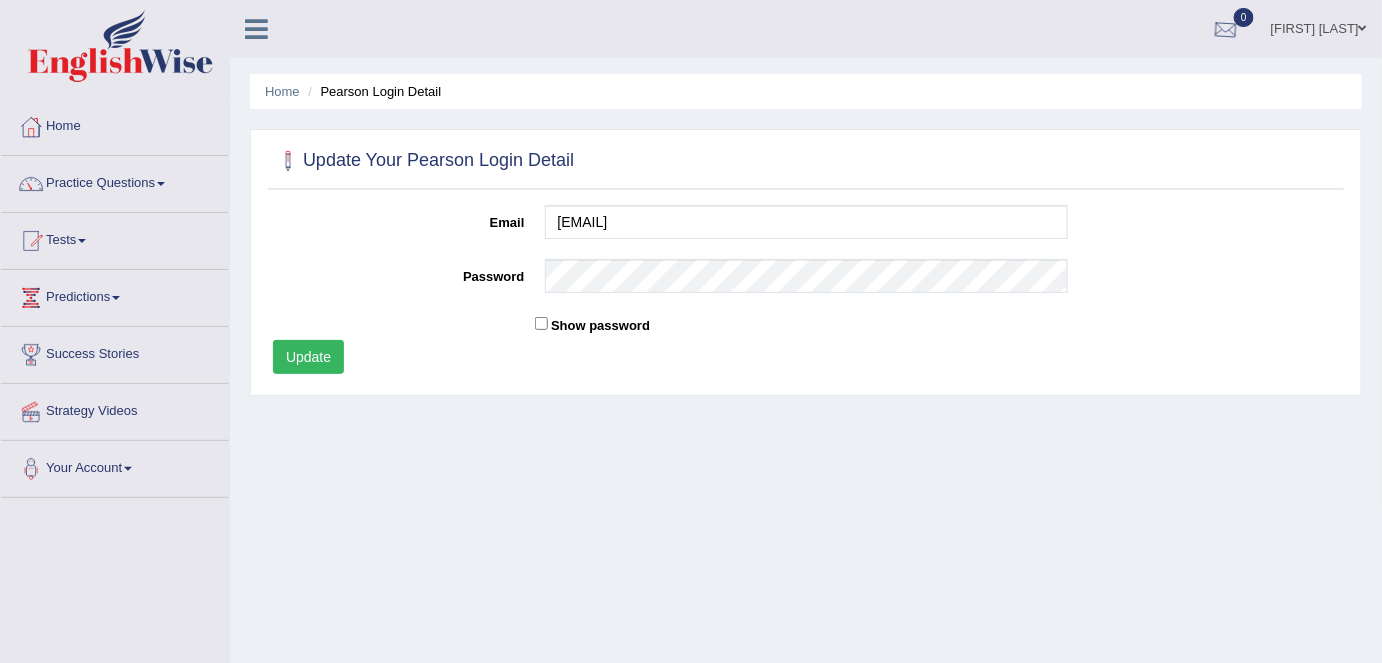 click at bounding box center (1226, 30) 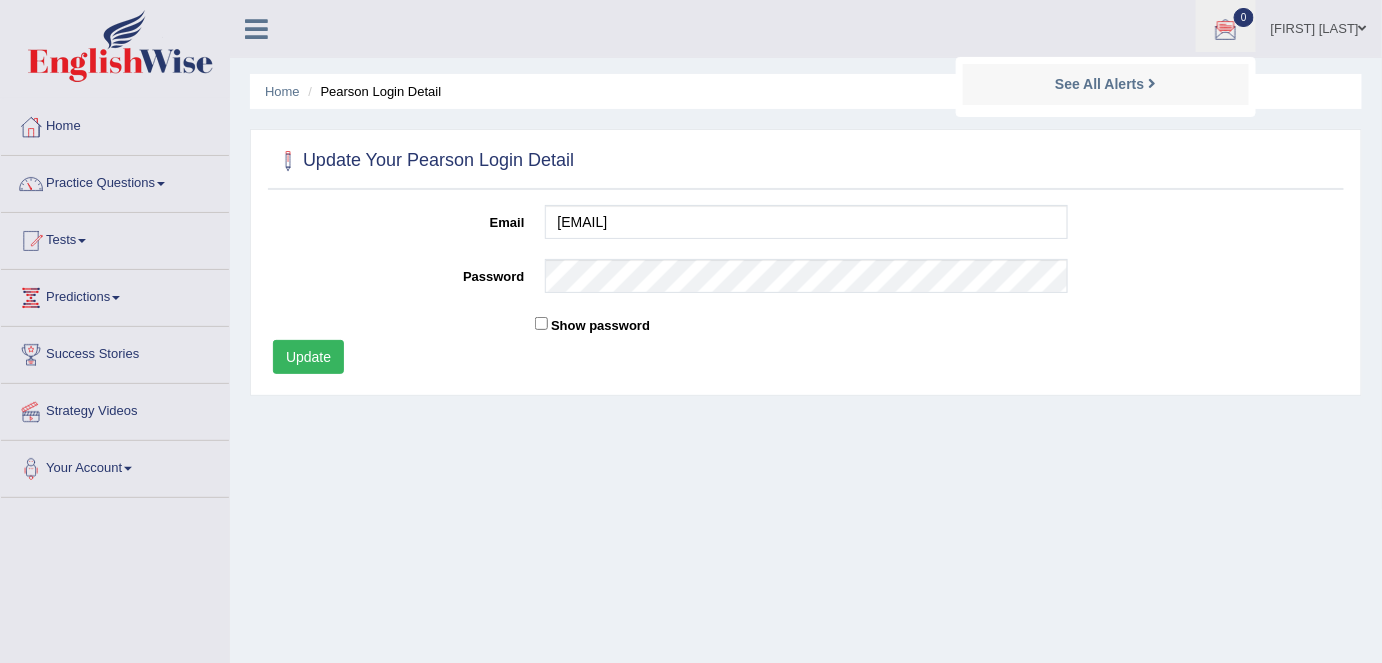 click on "Home
Pearson Login Detail
Update Your Pearson Login Detail
Please fix the following errors:
Email
bk6616555@gmail.com
Password
Show password
Update" at bounding box center [806, 500] 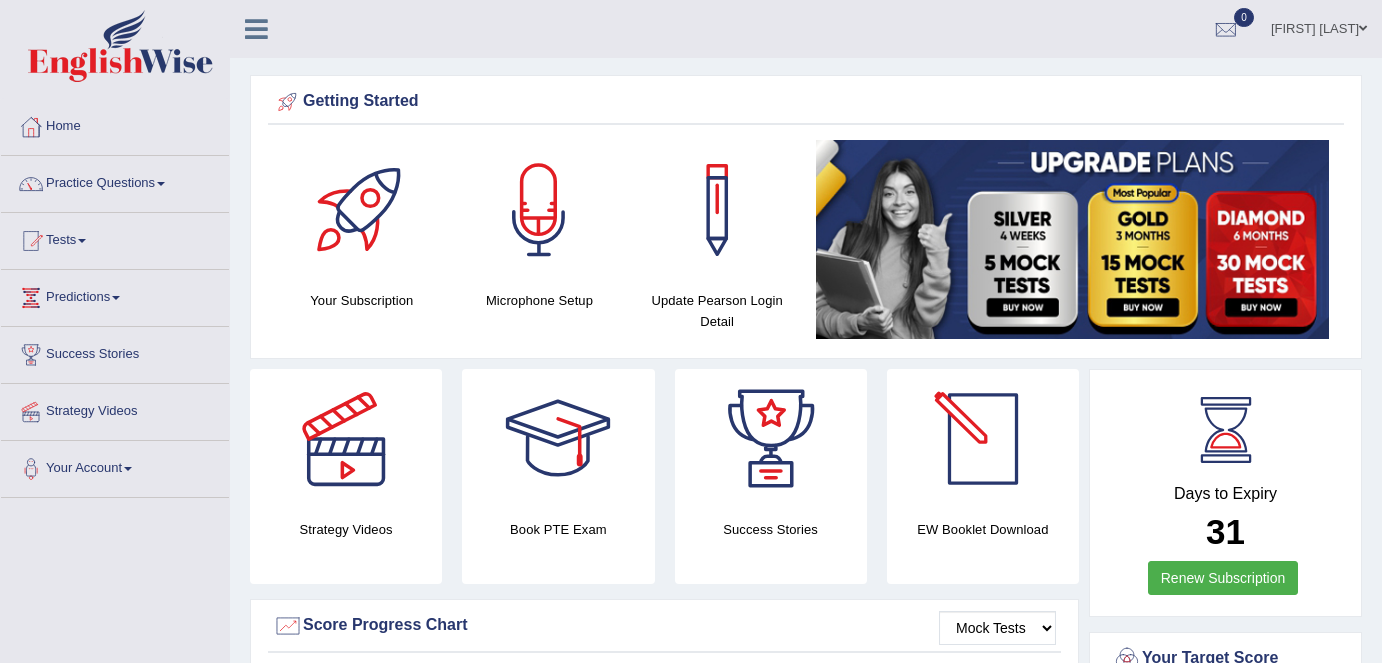 scroll, scrollTop: 0, scrollLeft: 0, axis: both 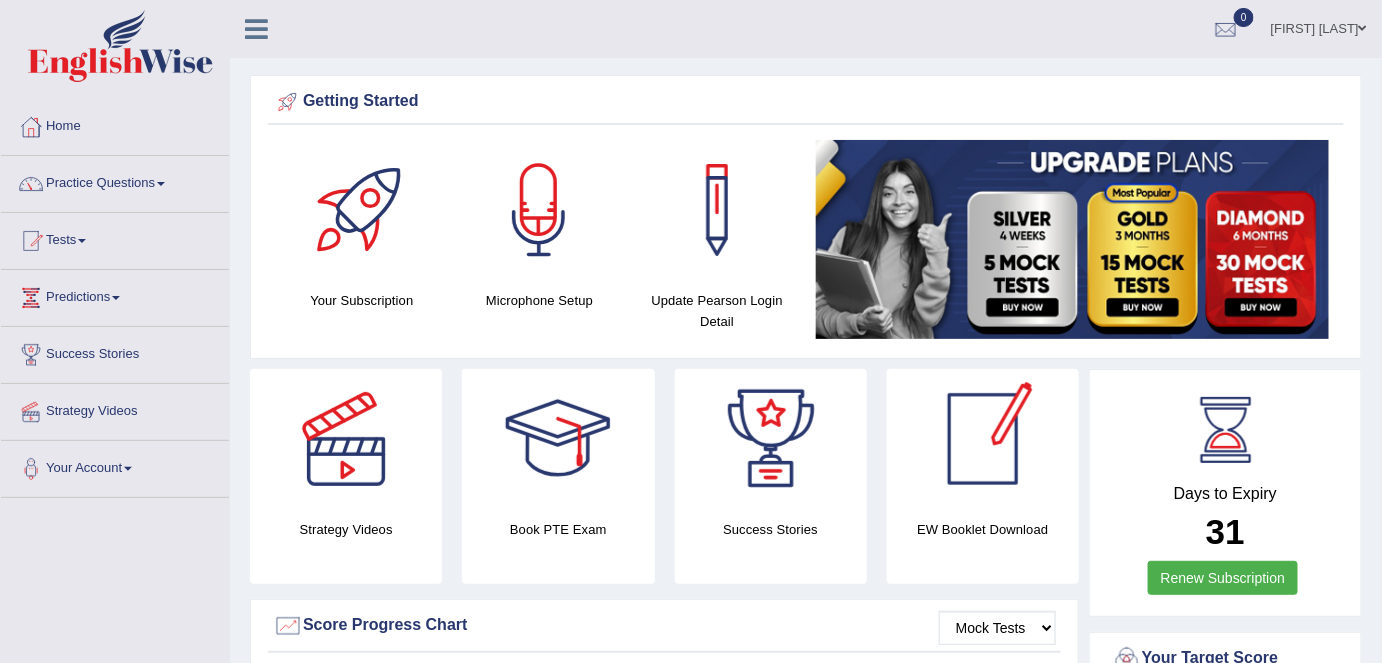 click at bounding box center (983, 439) 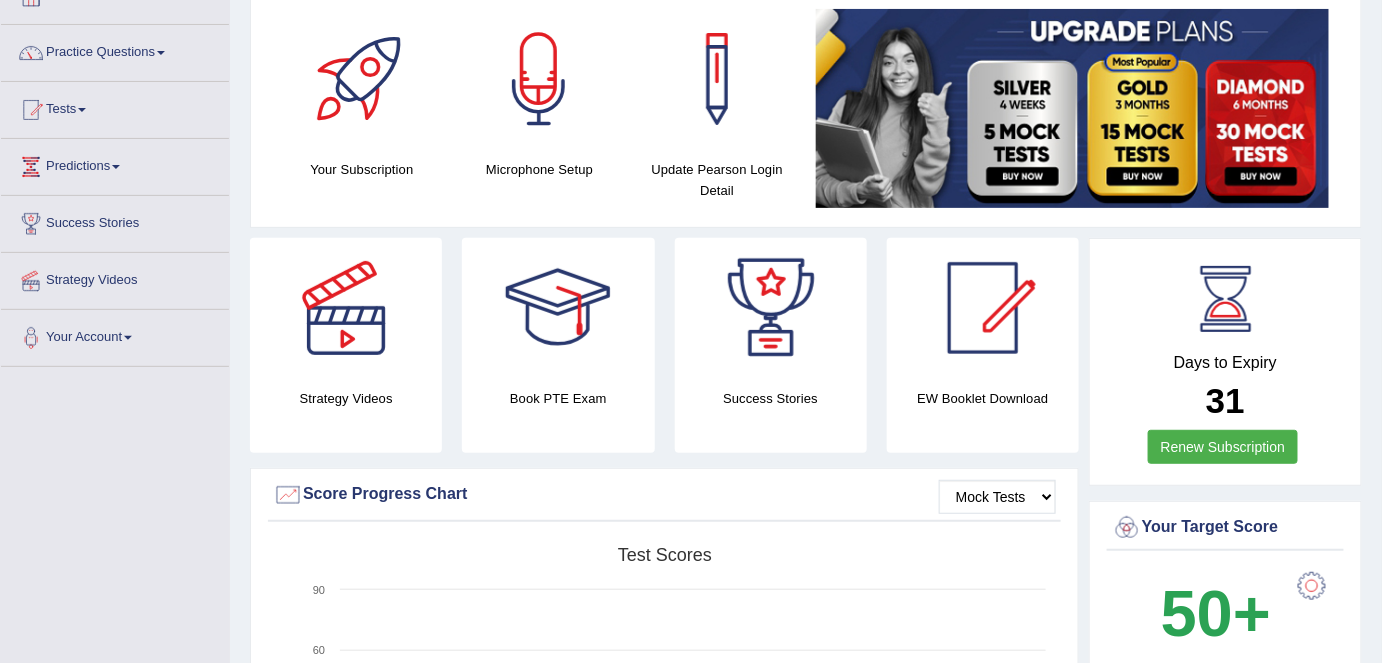 scroll, scrollTop: 303, scrollLeft: 0, axis: vertical 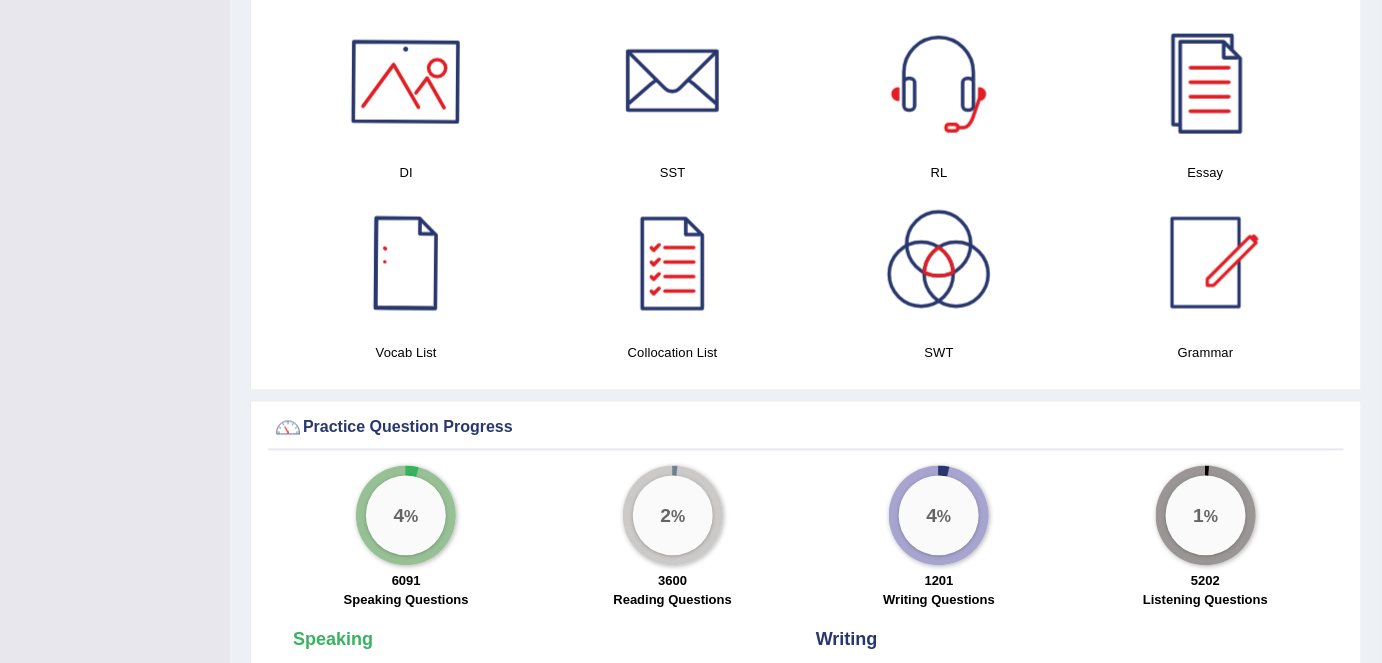 click at bounding box center [406, 82] 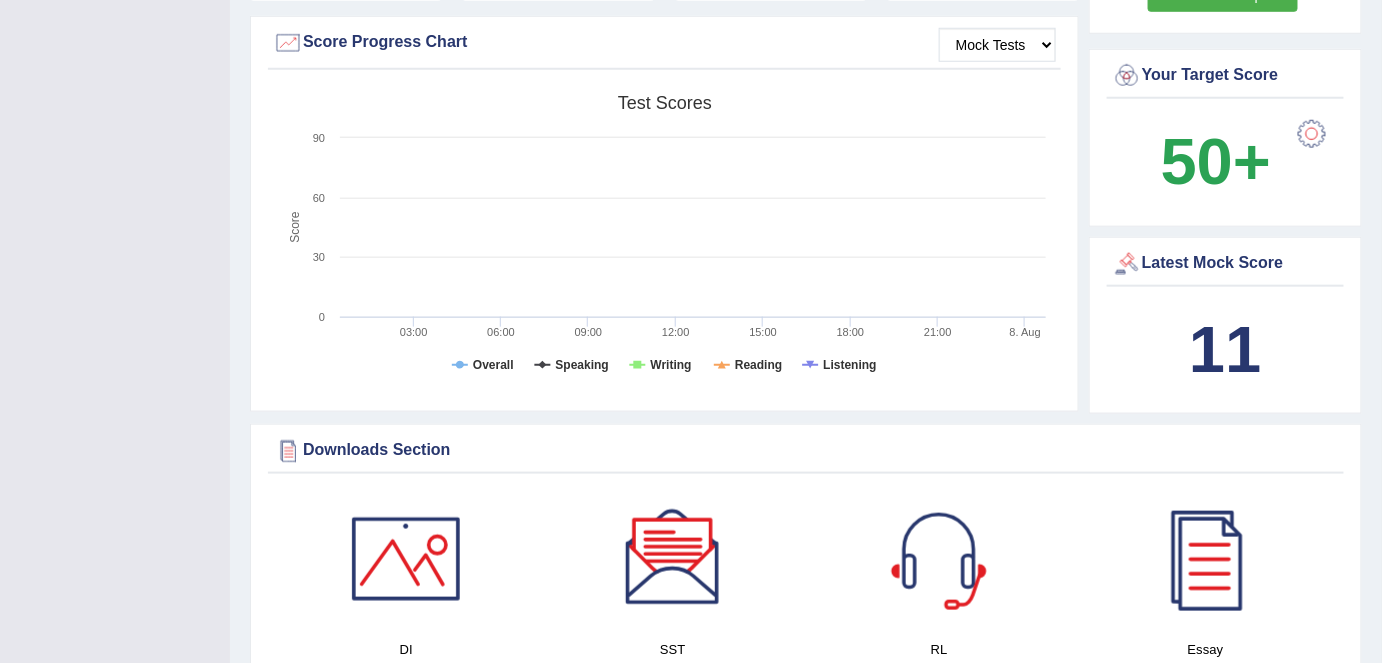 scroll, scrollTop: 909, scrollLeft: 0, axis: vertical 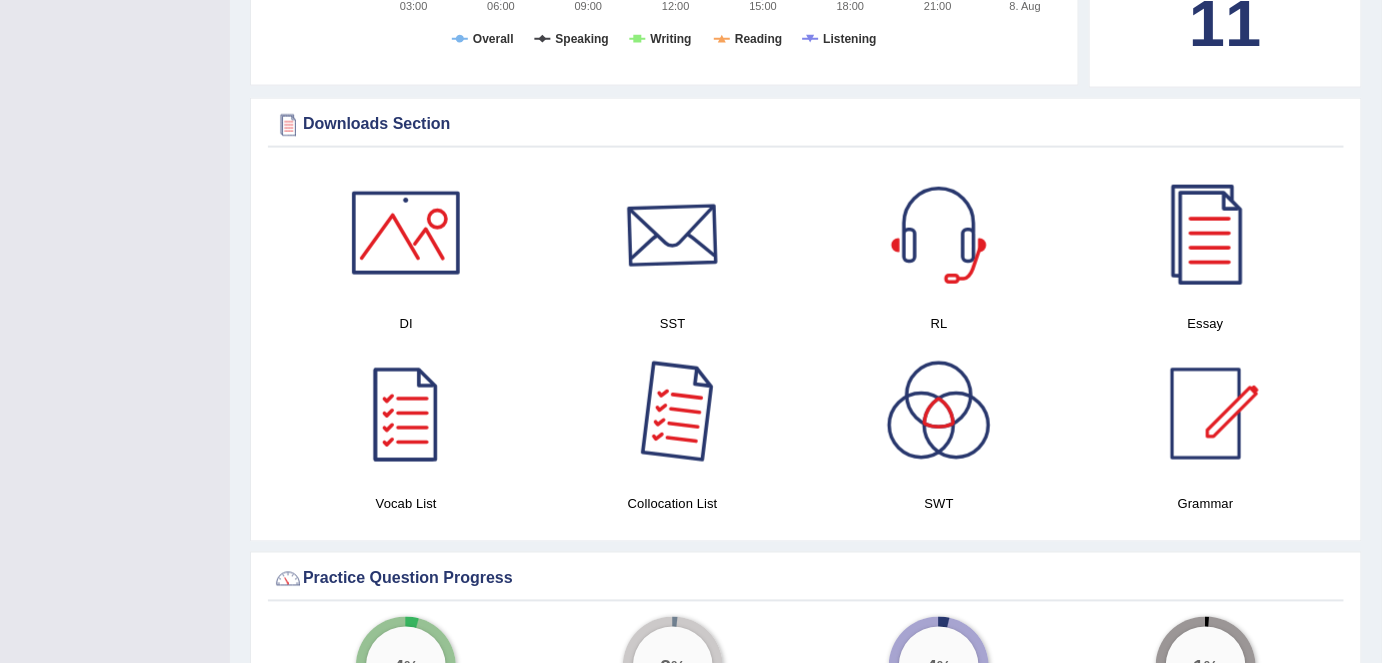 click at bounding box center (673, 233) 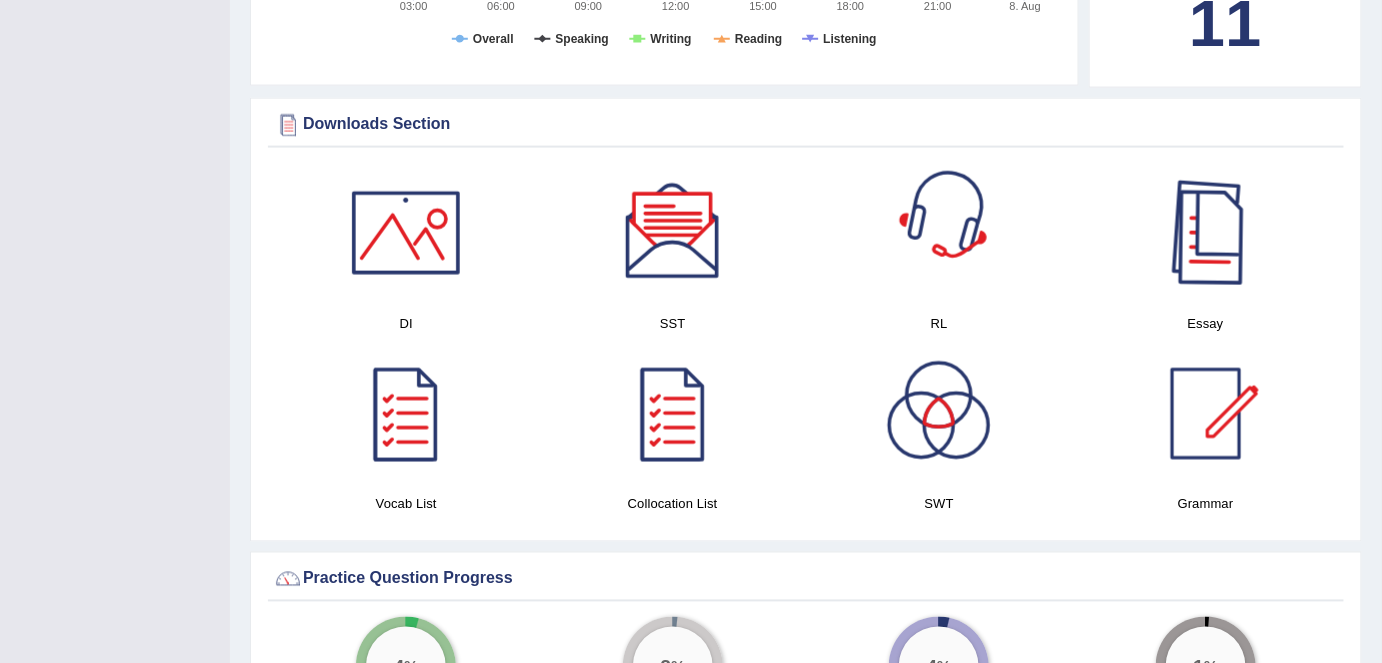 click at bounding box center (1206, 233) 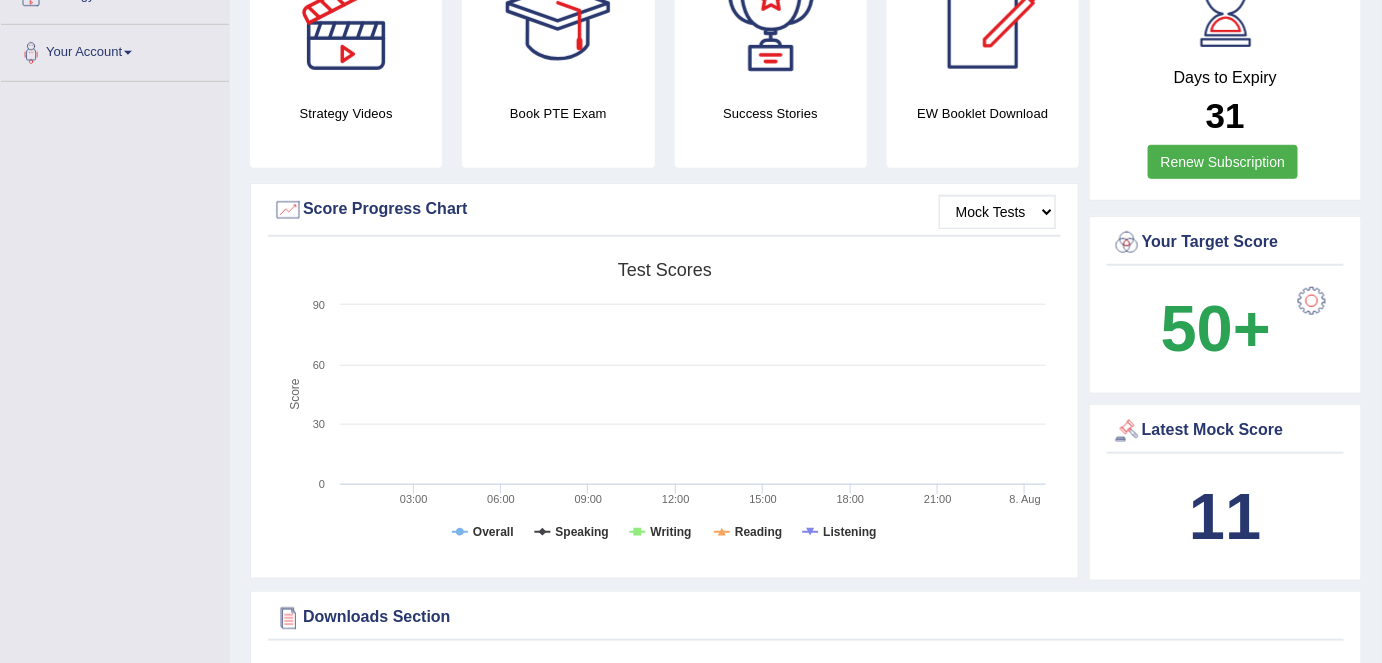 scroll, scrollTop: 0, scrollLeft: 0, axis: both 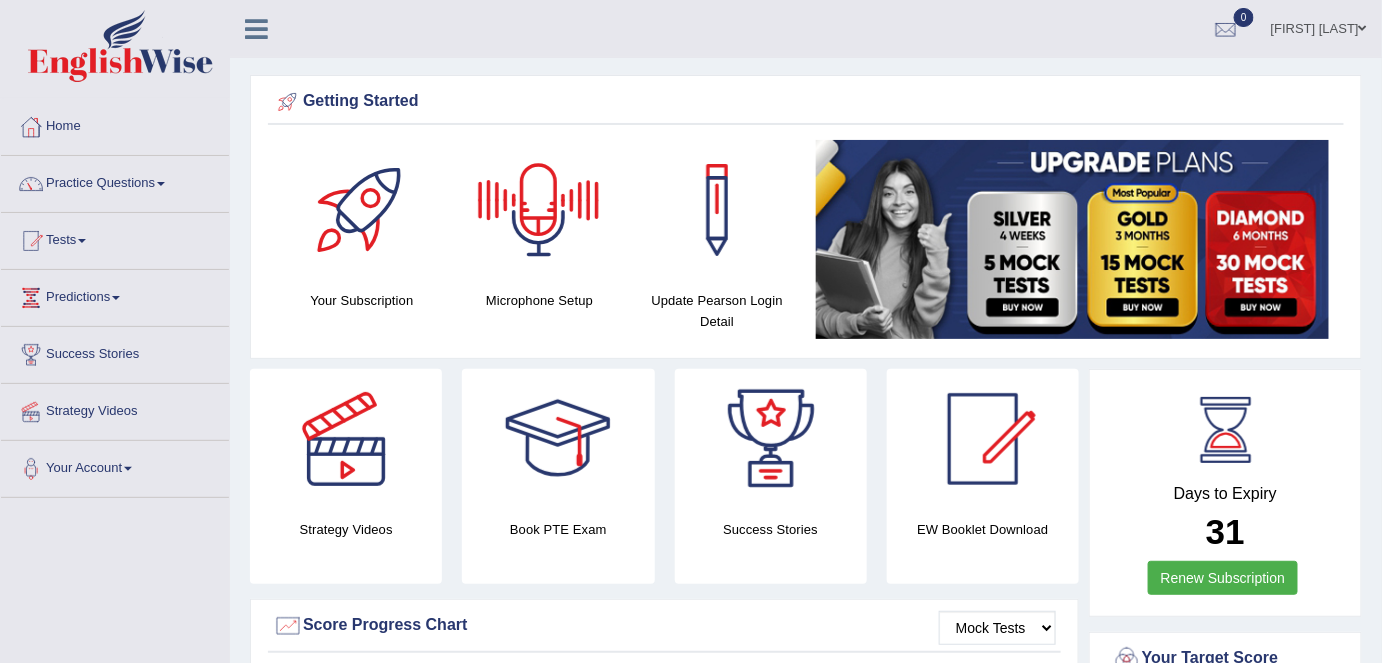 click on "Your Subscription" at bounding box center [362, 225] 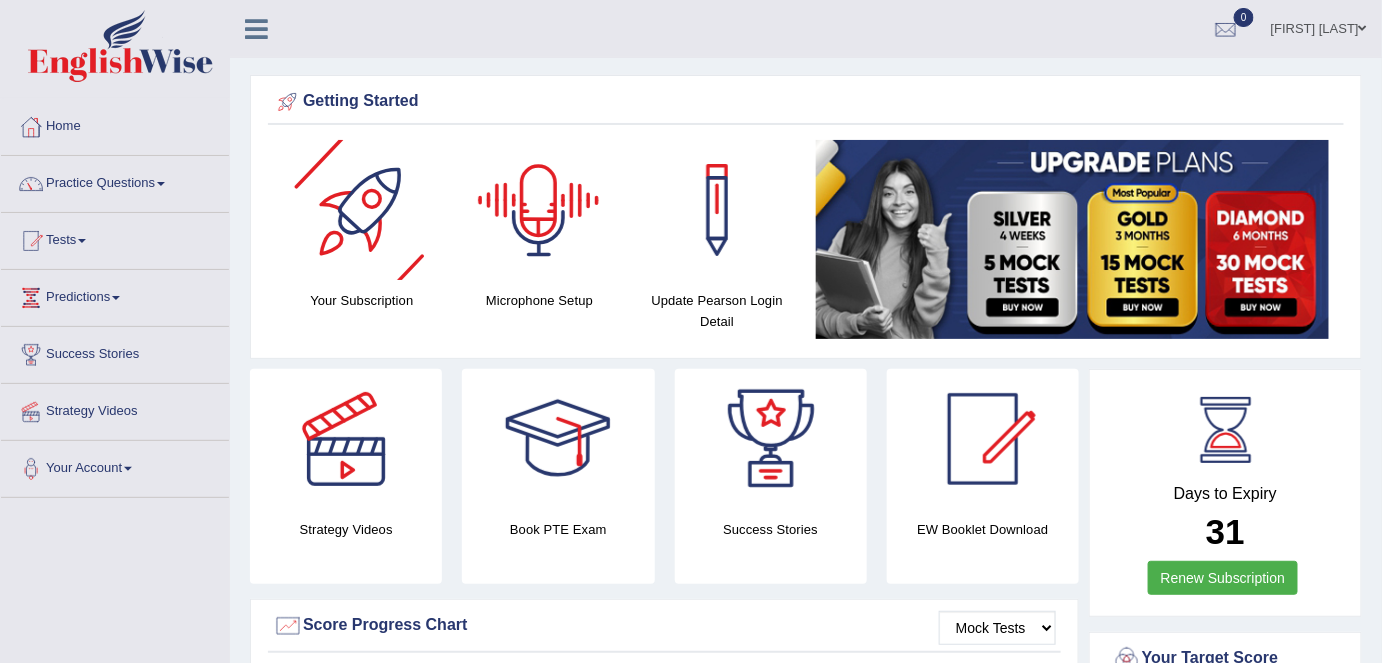 click at bounding box center (362, 210) 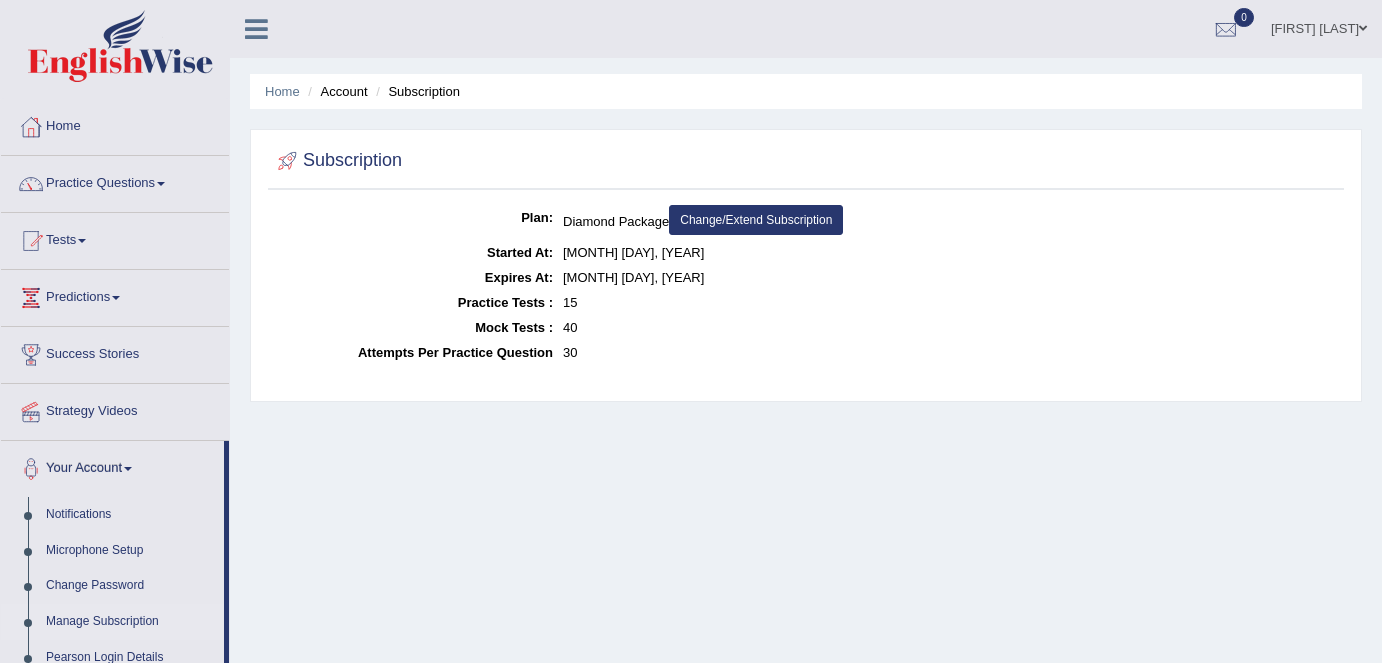scroll, scrollTop: 0, scrollLeft: 0, axis: both 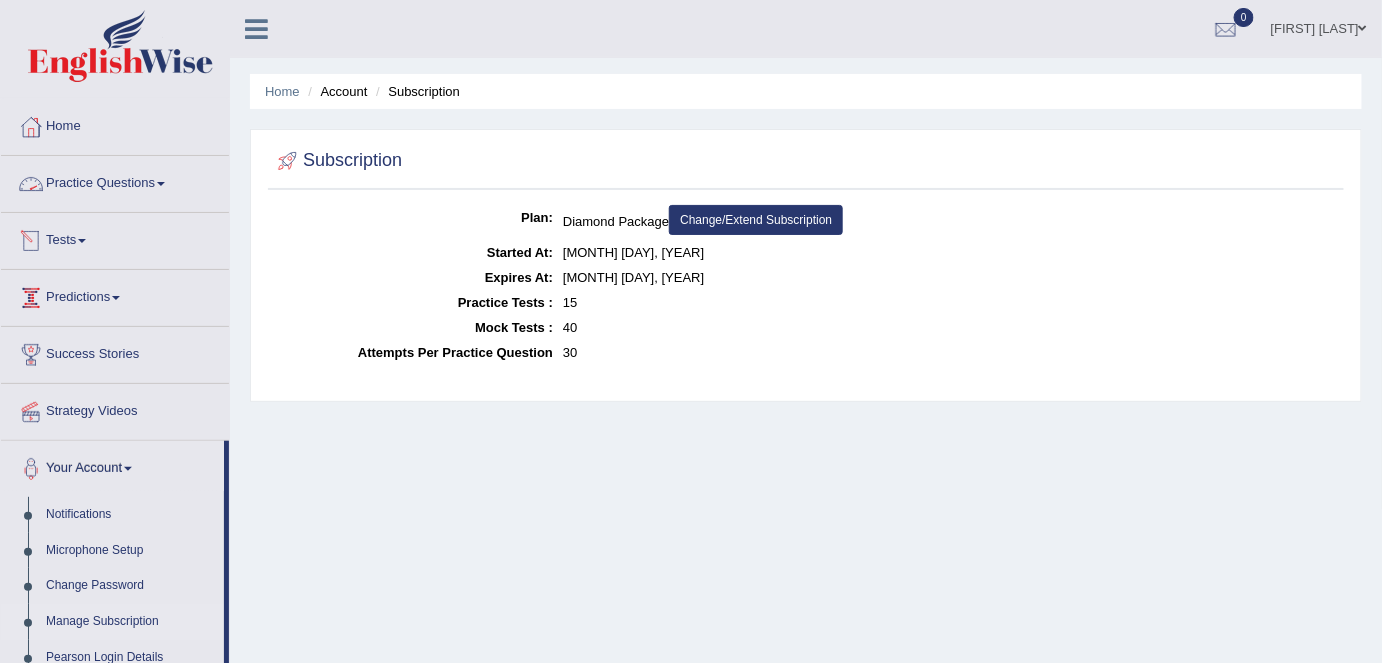click on "Practice Questions" at bounding box center (115, 181) 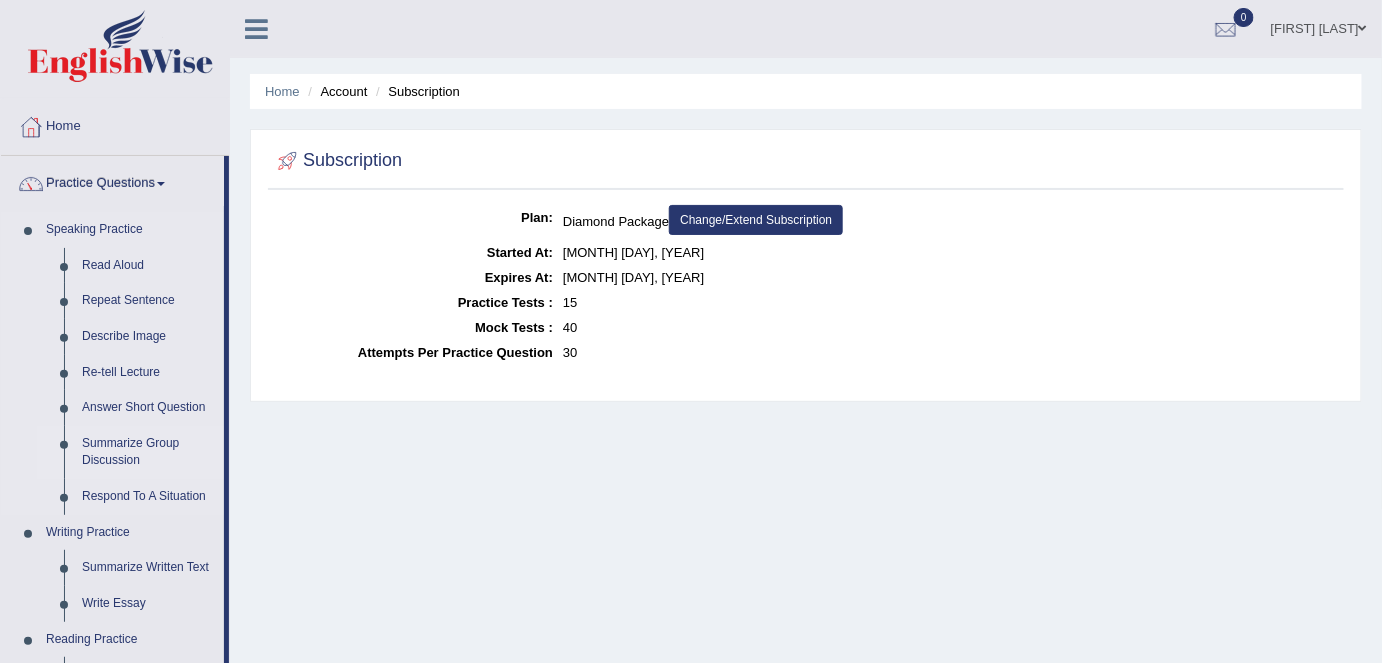 click on "Summarize Group Discussion" at bounding box center [148, 452] 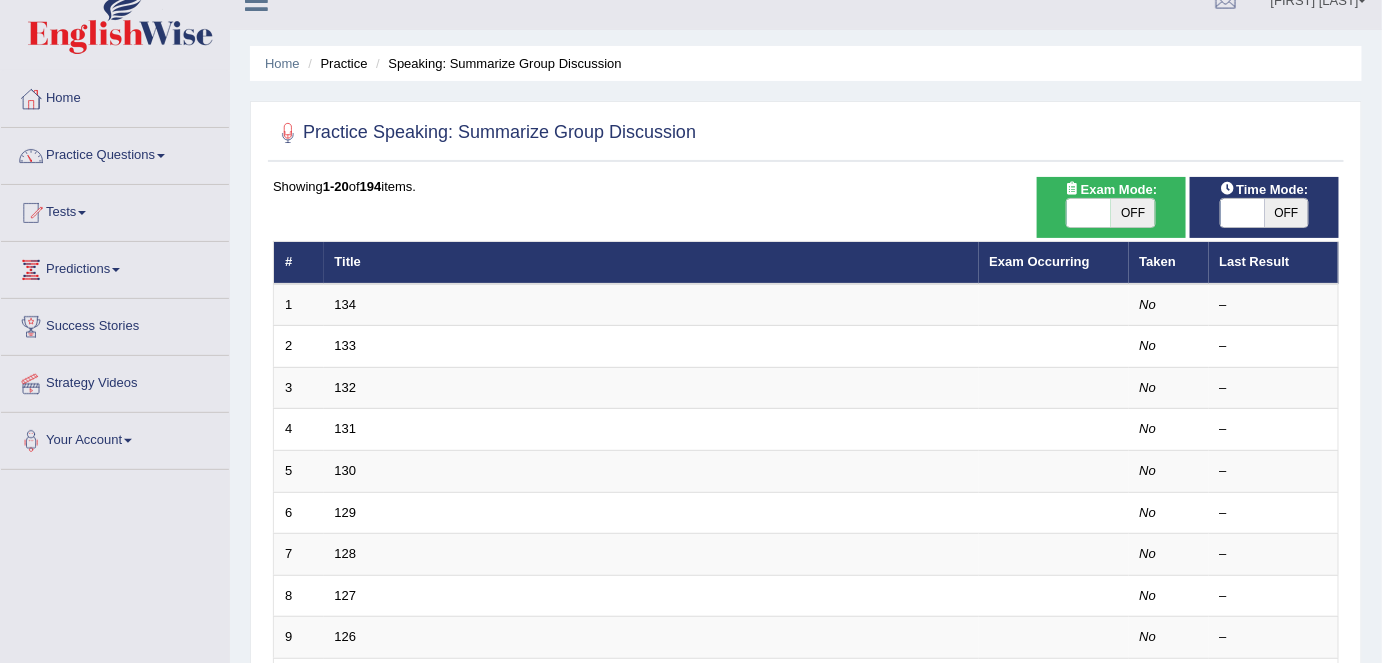 scroll, scrollTop: 0, scrollLeft: 0, axis: both 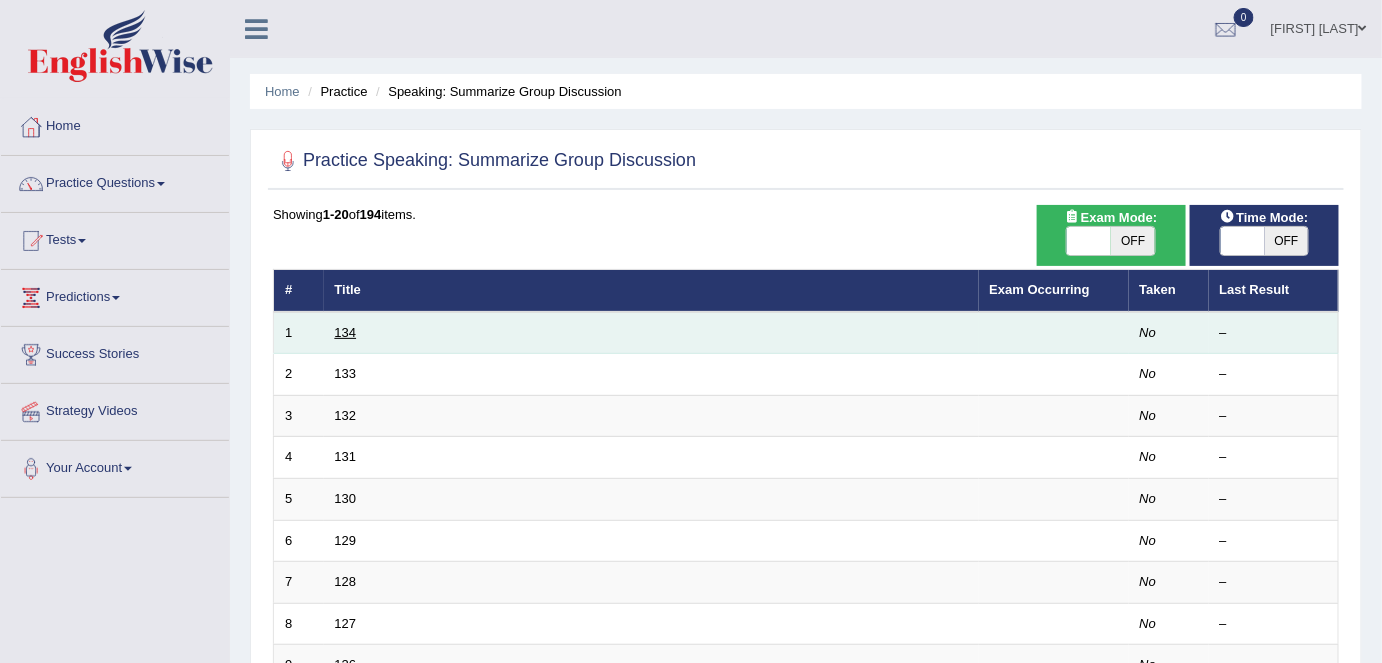 click on "134" at bounding box center [346, 332] 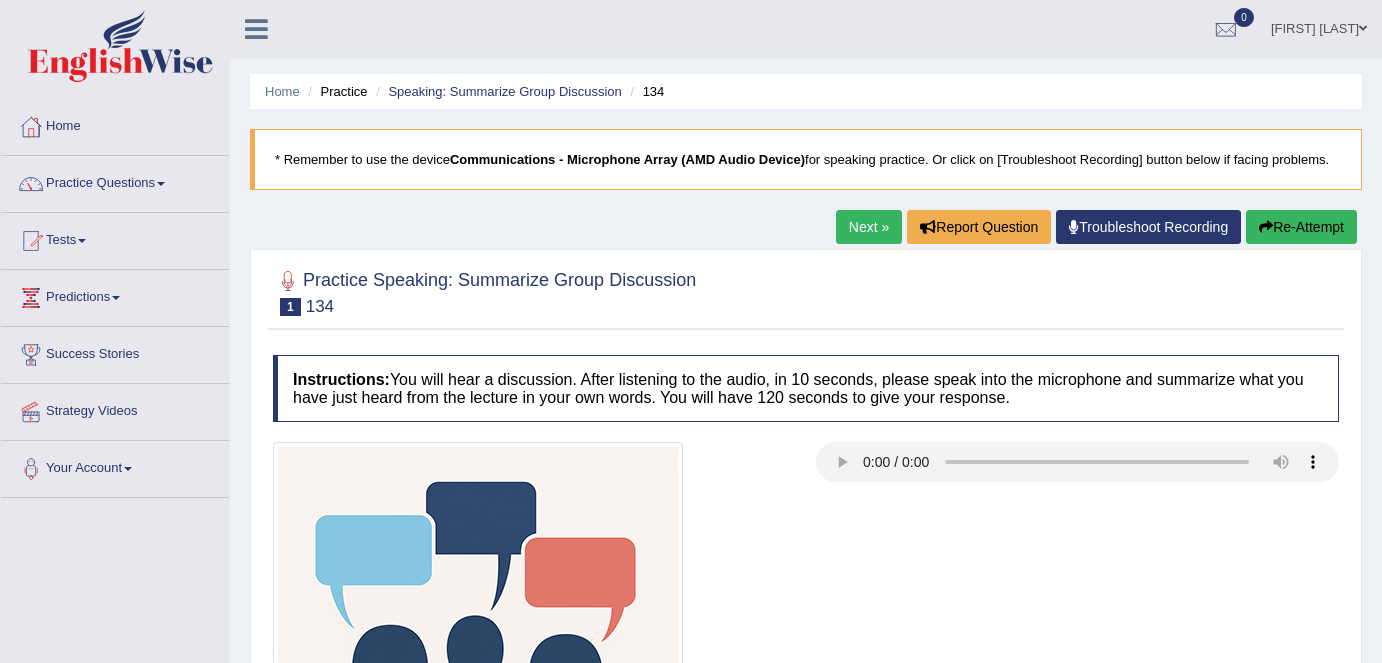 scroll, scrollTop: 151, scrollLeft: 0, axis: vertical 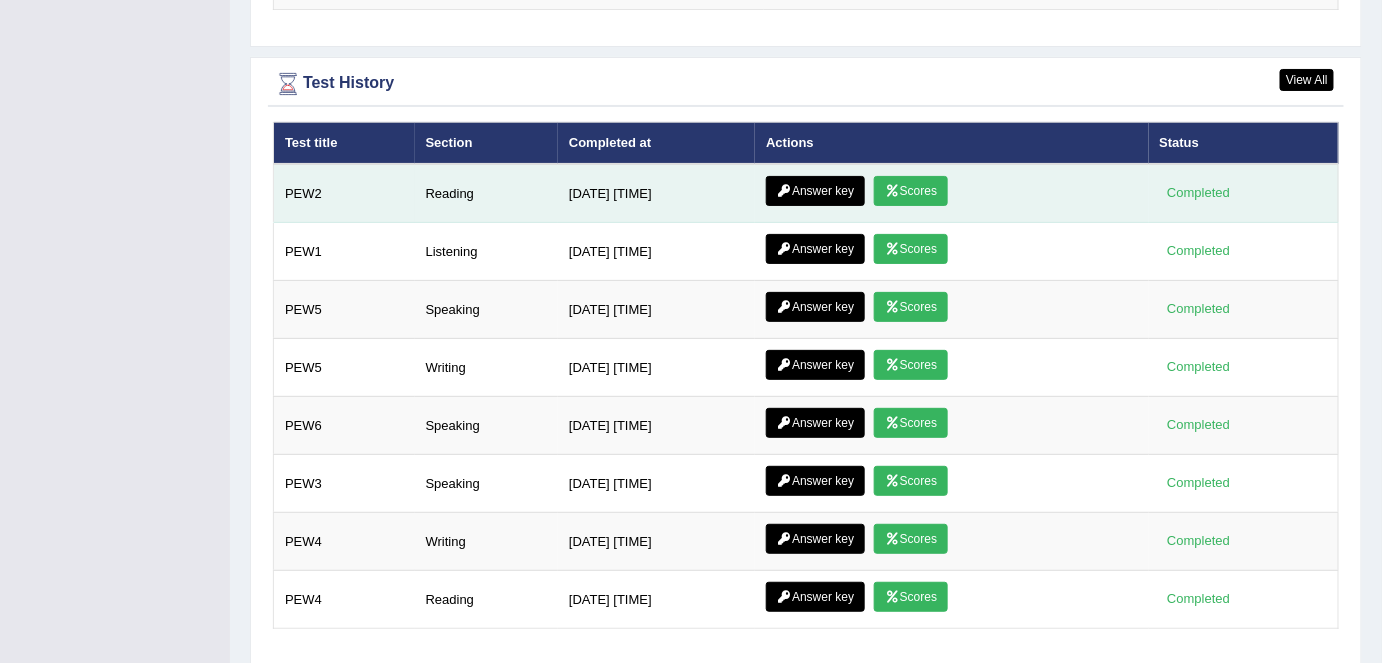 click on "Answer key" at bounding box center (815, 191) 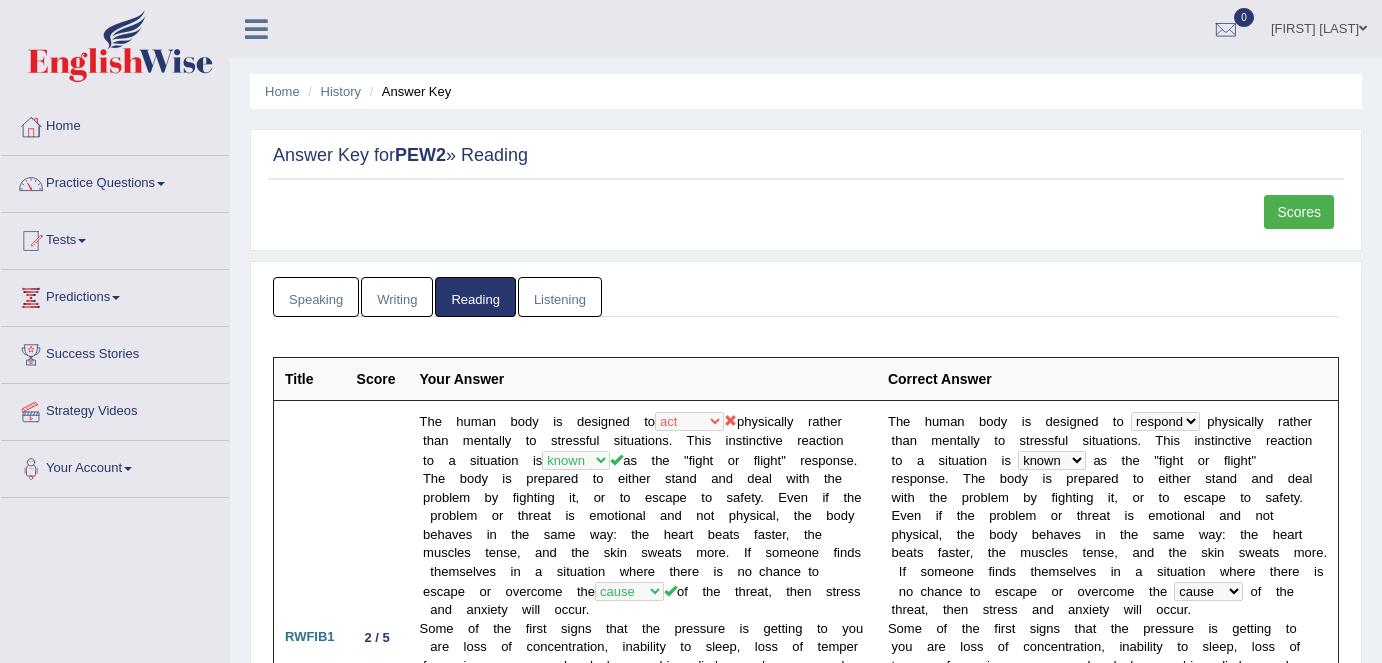 scroll, scrollTop: 0, scrollLeft: 0, axis: both 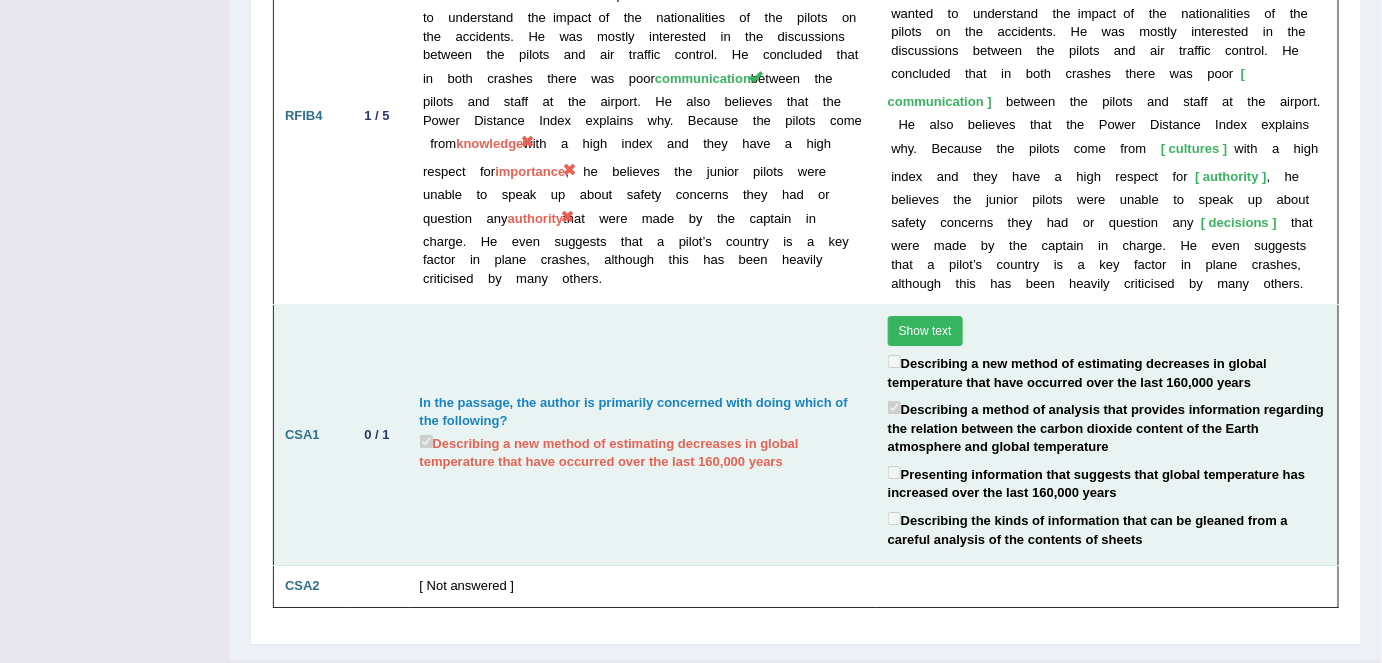 click on "Show text" at bounding box center (925, 331) 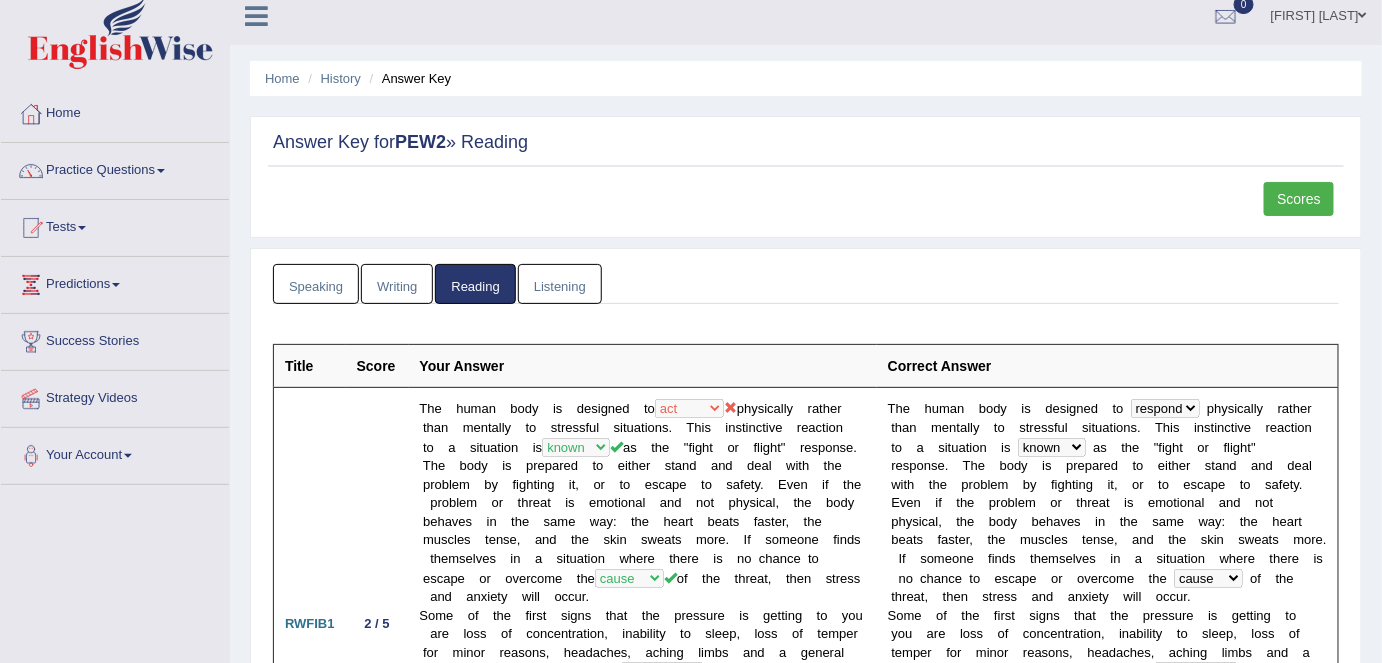 scroll, scrollTop: 0, scrollLeft: 0, axis: both 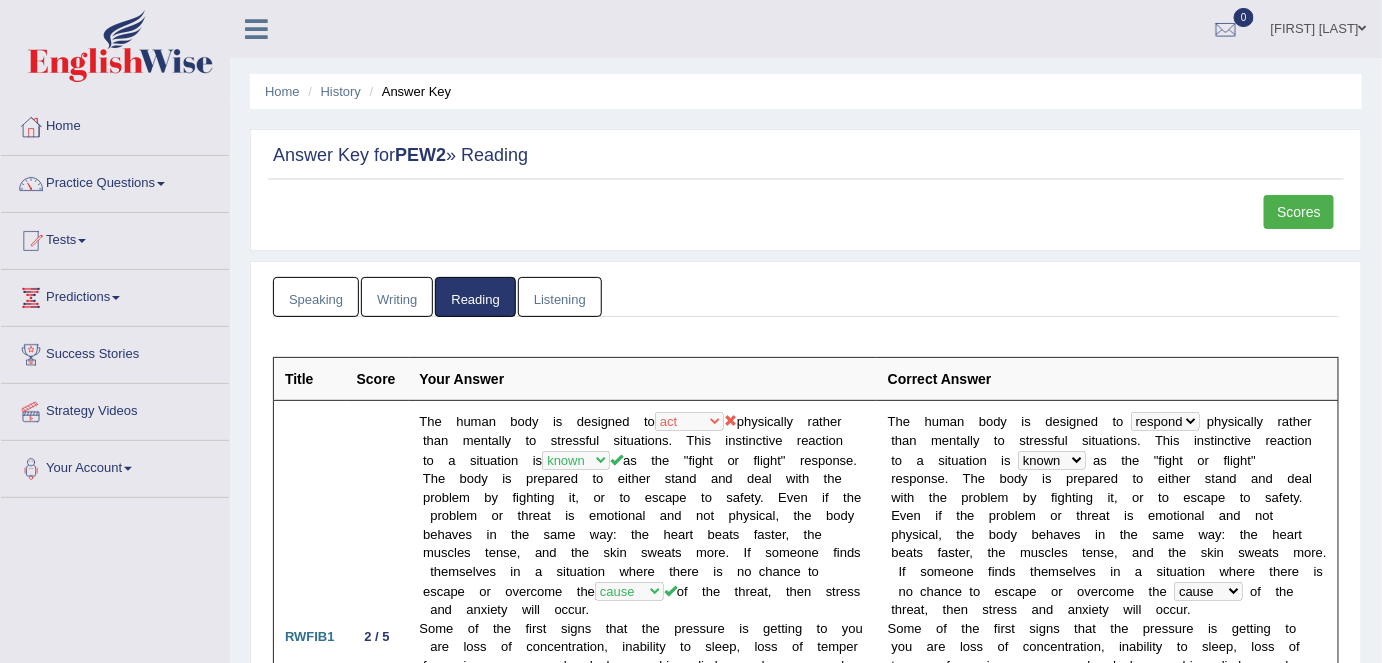 click on "Writing" at bounding box center (397, 297) 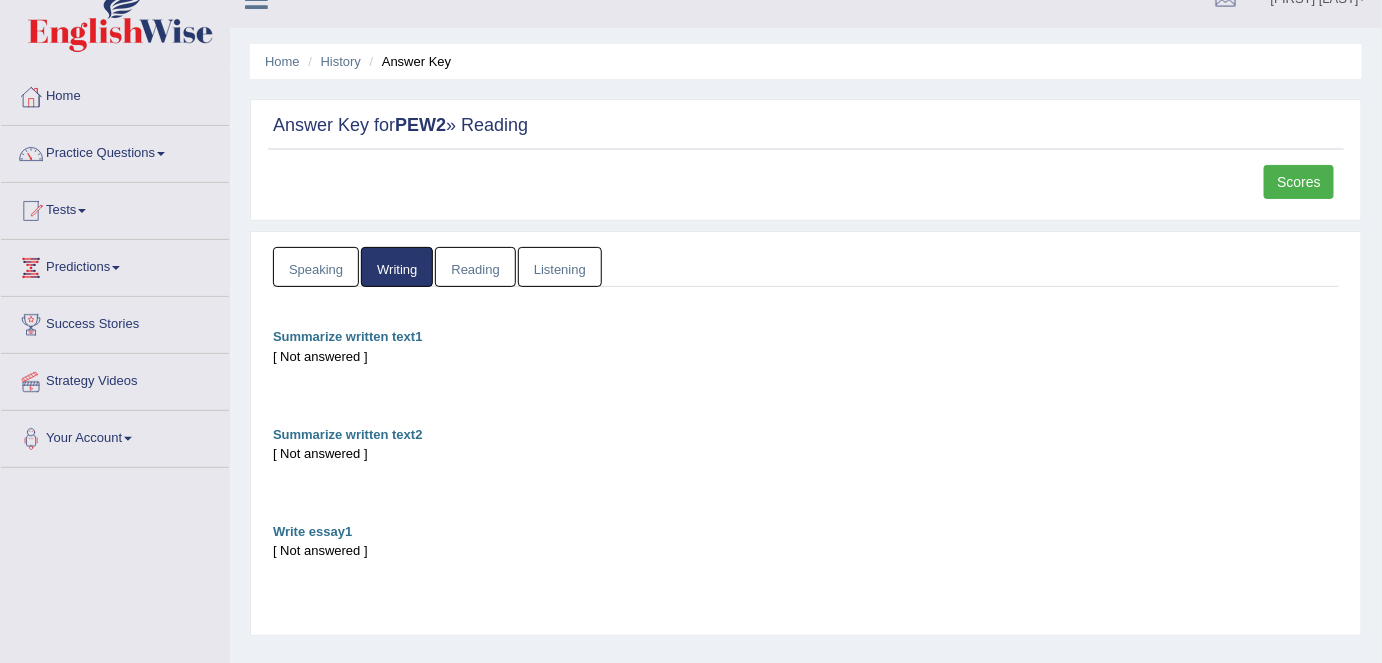 scroll, scrollTop: 0, scrollLeft: 0, axis: both 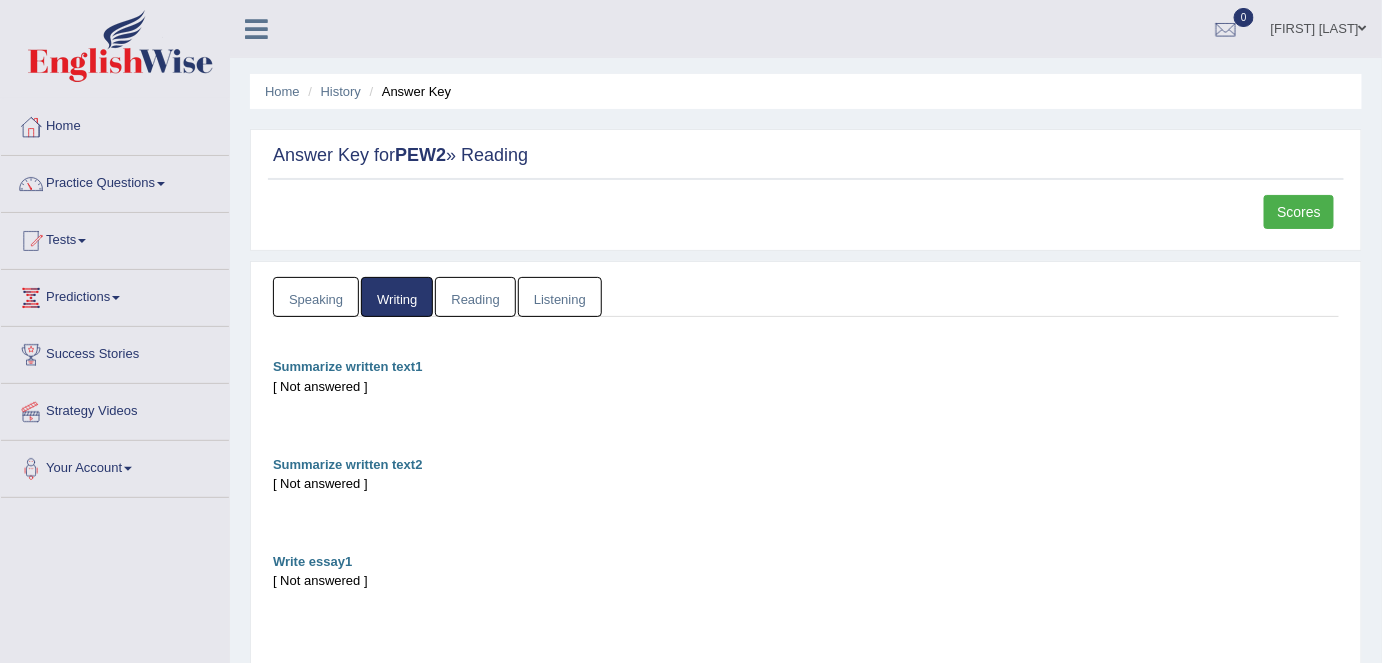 click on "Listening" at bounding box center (560, 297) 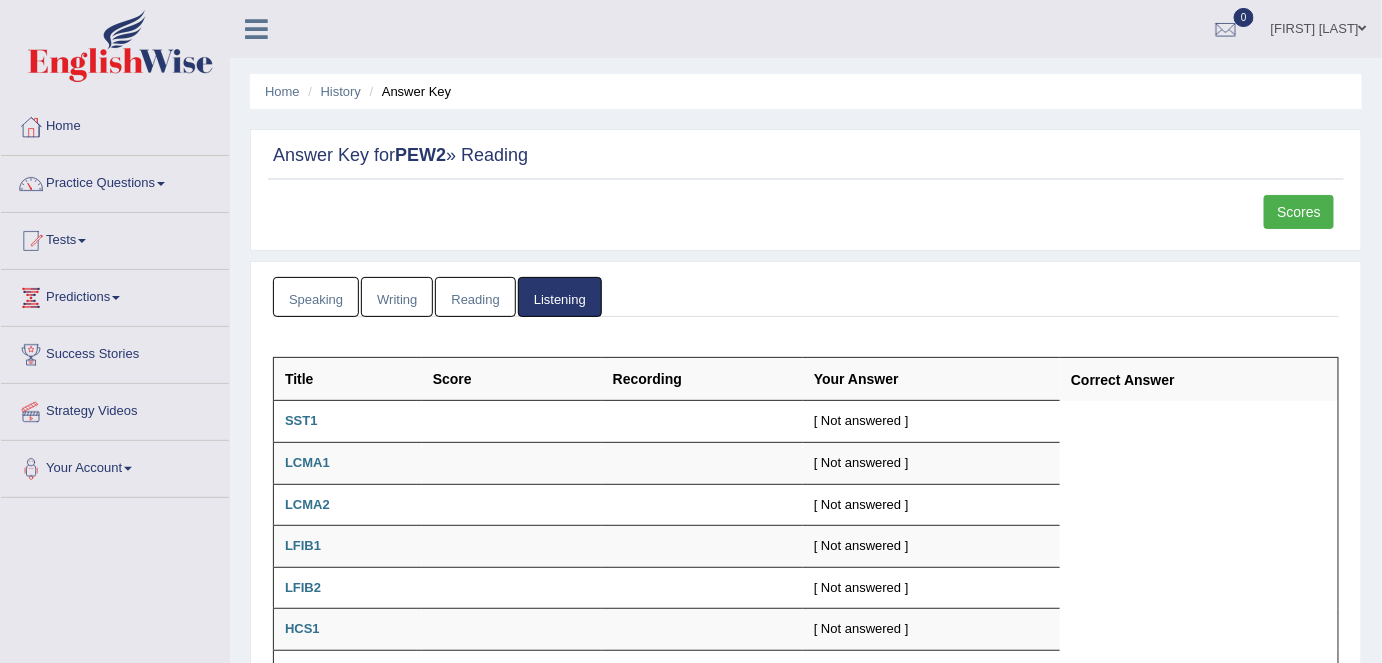 click on "Speaking" at bounding box center (316, 297) 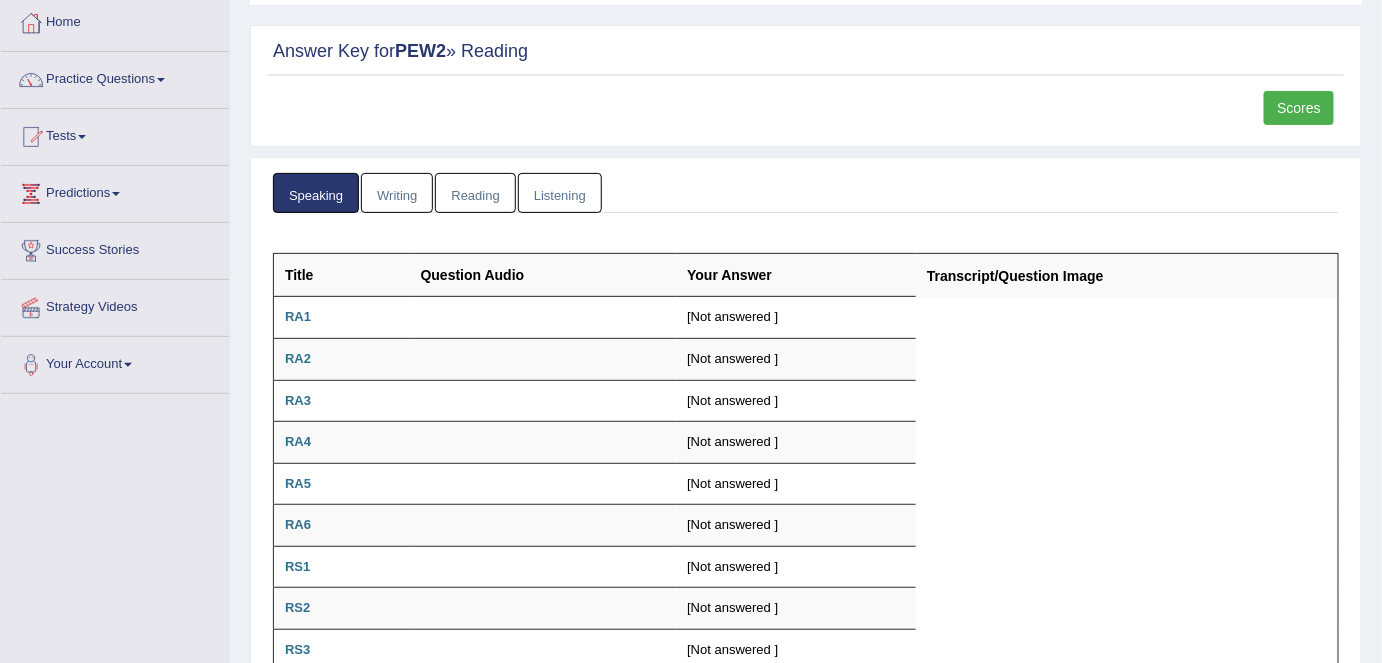 scroll, scrollTop: 0, scrollLeft: 0, axis: both 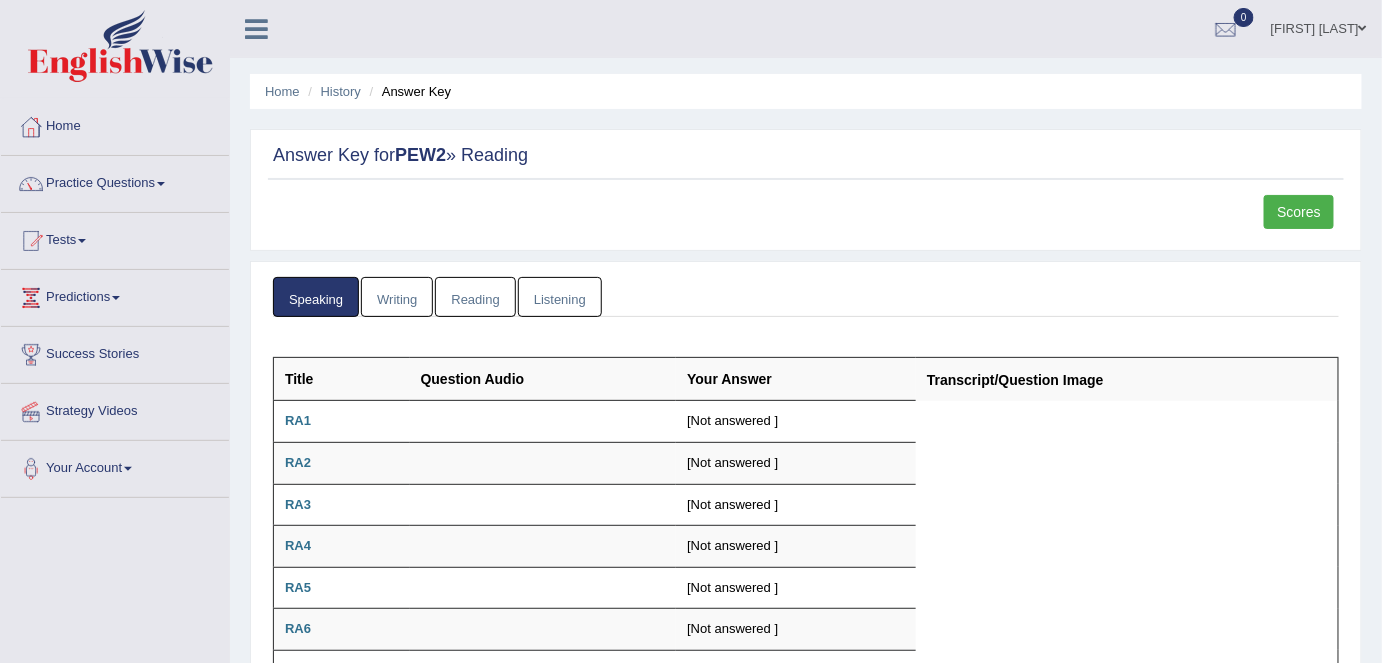 click on "Scores" at bounding box center (1299, 212) 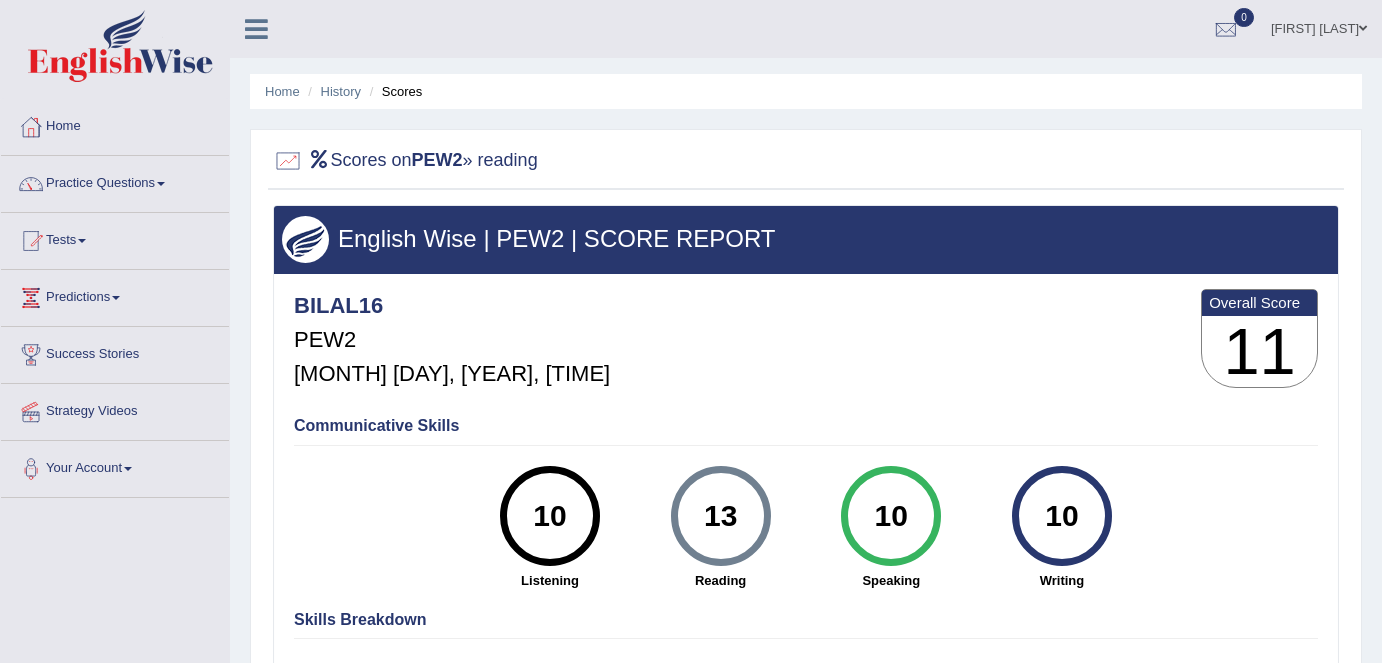 scroll, scrollTop: 0, scrollLeft: 0, axis: both 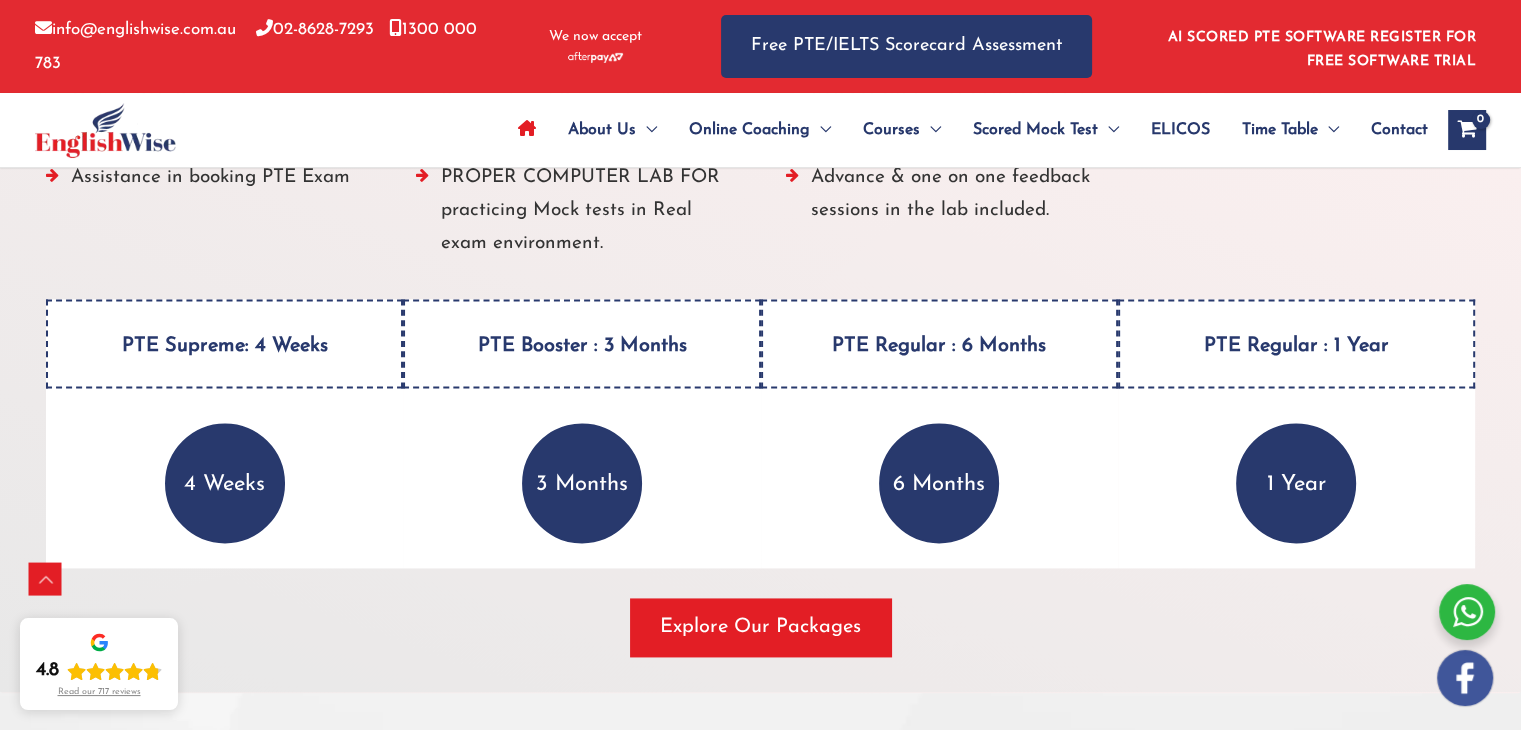drag, startPoint x: 1219, startPoint y: 426, endPoint x: 851, endPoint y: 426, distance: 368 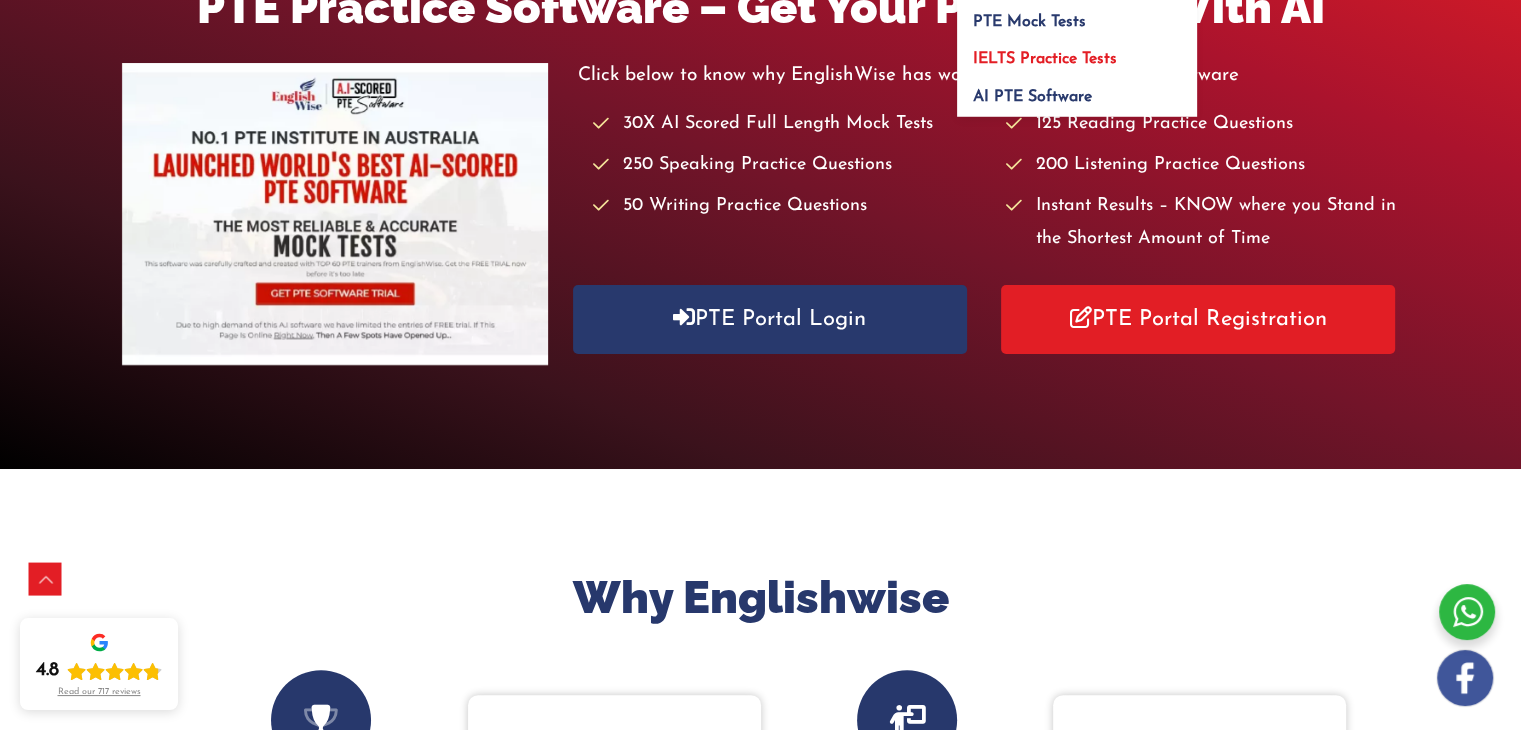 scroll, scrollTop: 0, scrollLeft: 0, axis: both 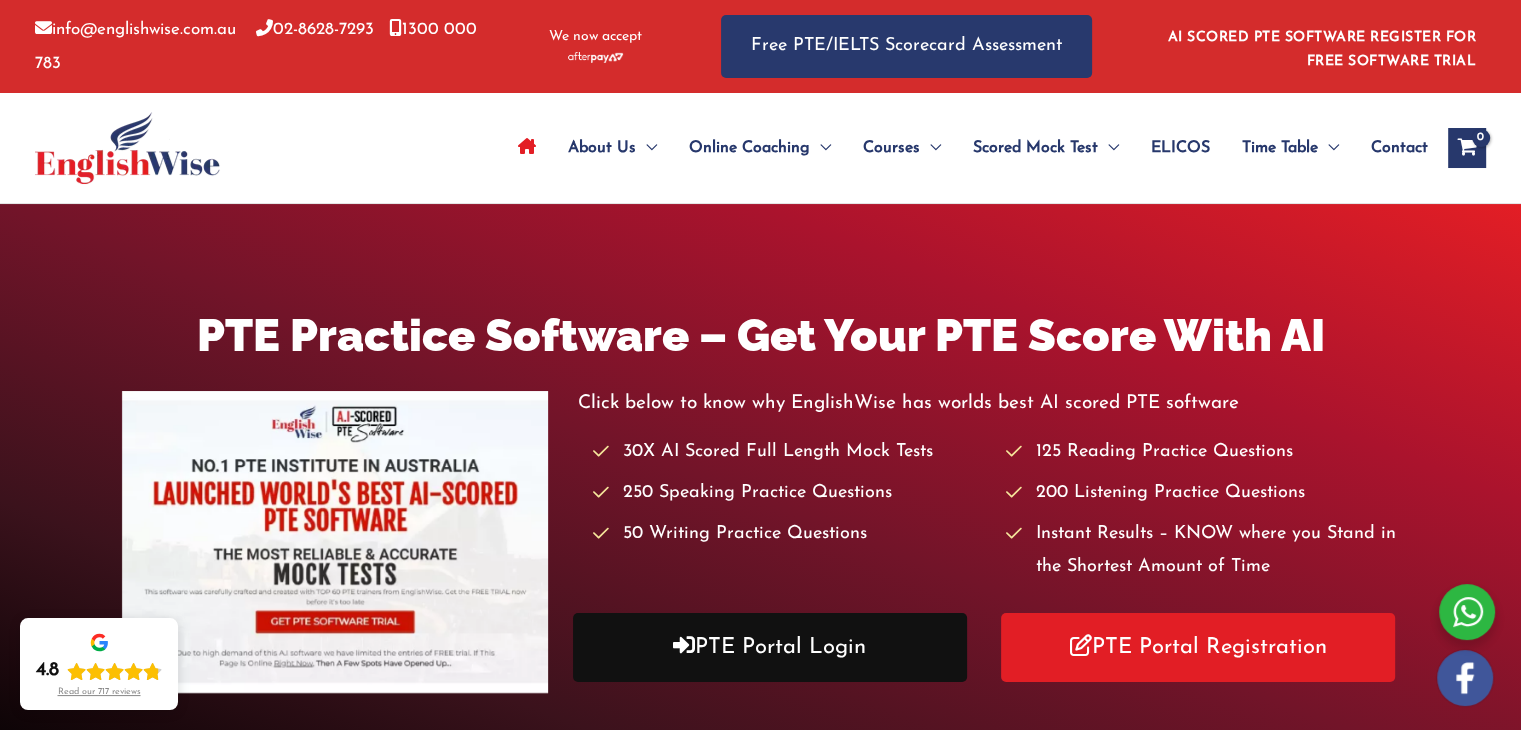 click on "PTE Portal Login" at bounding box center (770, 647) 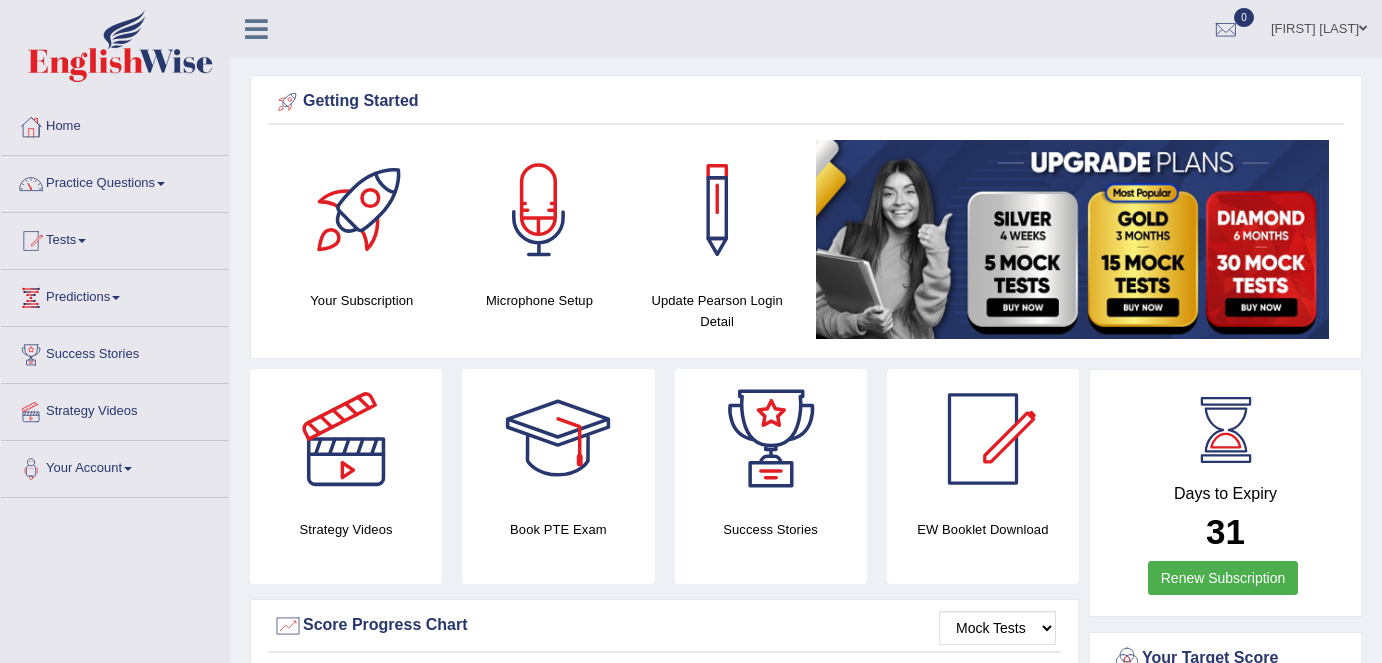 scroll, scrollTop: 0, scrollLeft: 0, axis: both 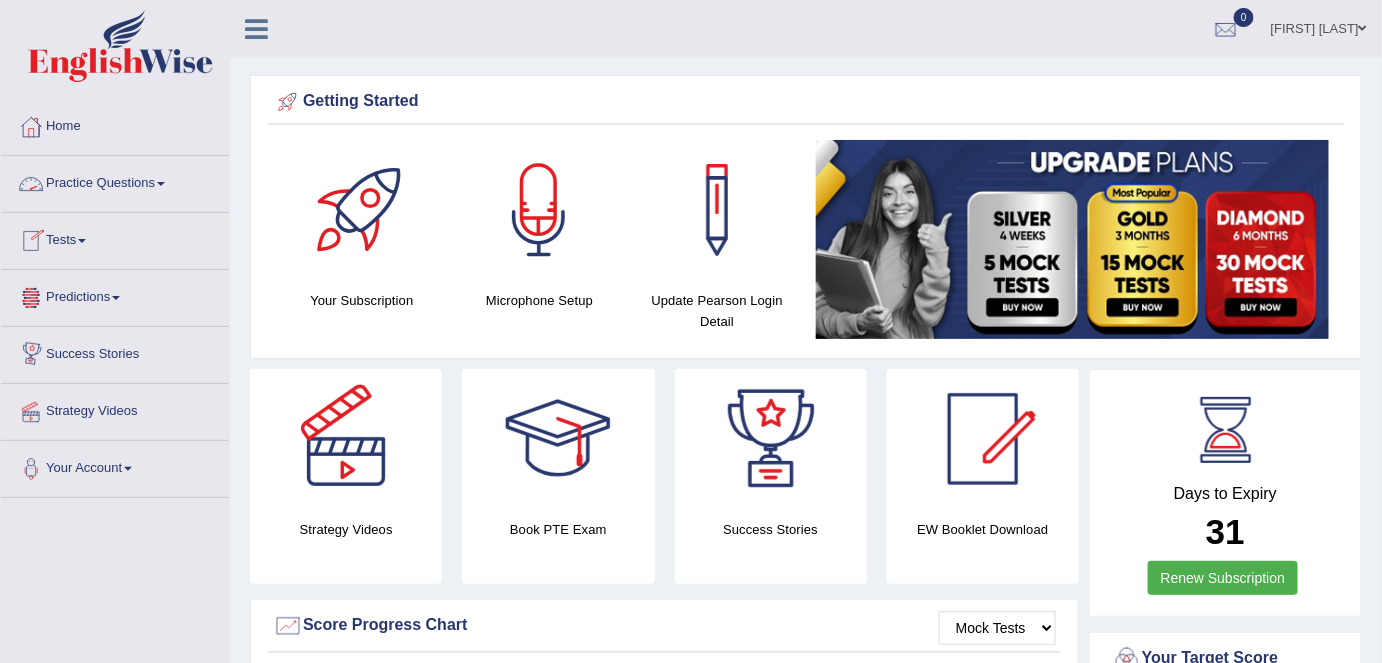 click on "Practice Questions" at bounding box center (115, 181) 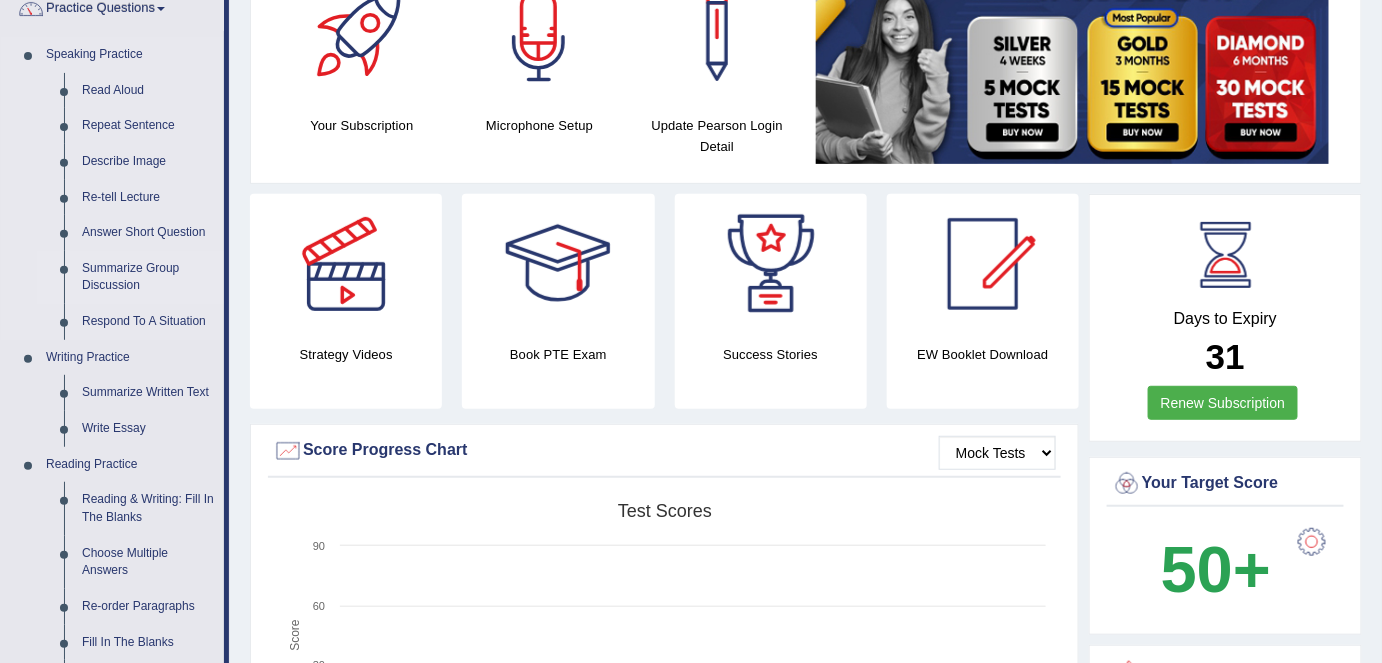 scroll, scrollTop: 303, scrollLeft: 0, axis: vertical 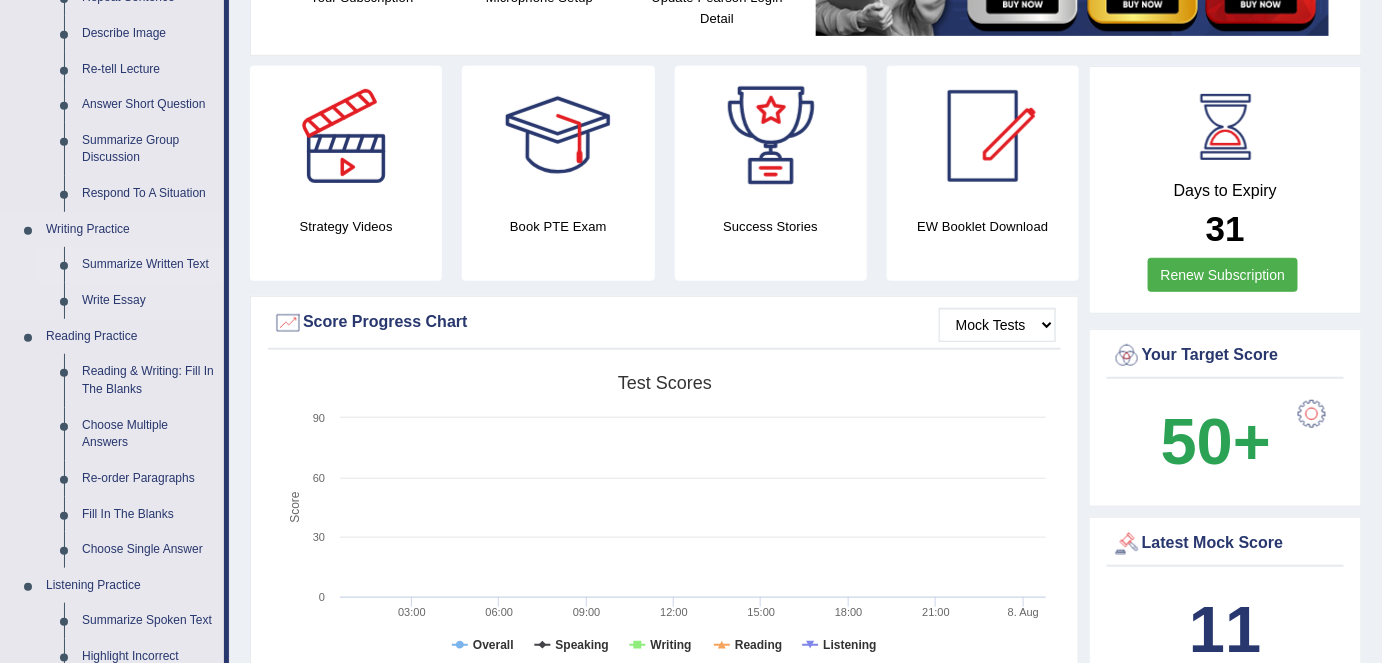 click on "Summarize Written Text" at bounding box center [148, 265] 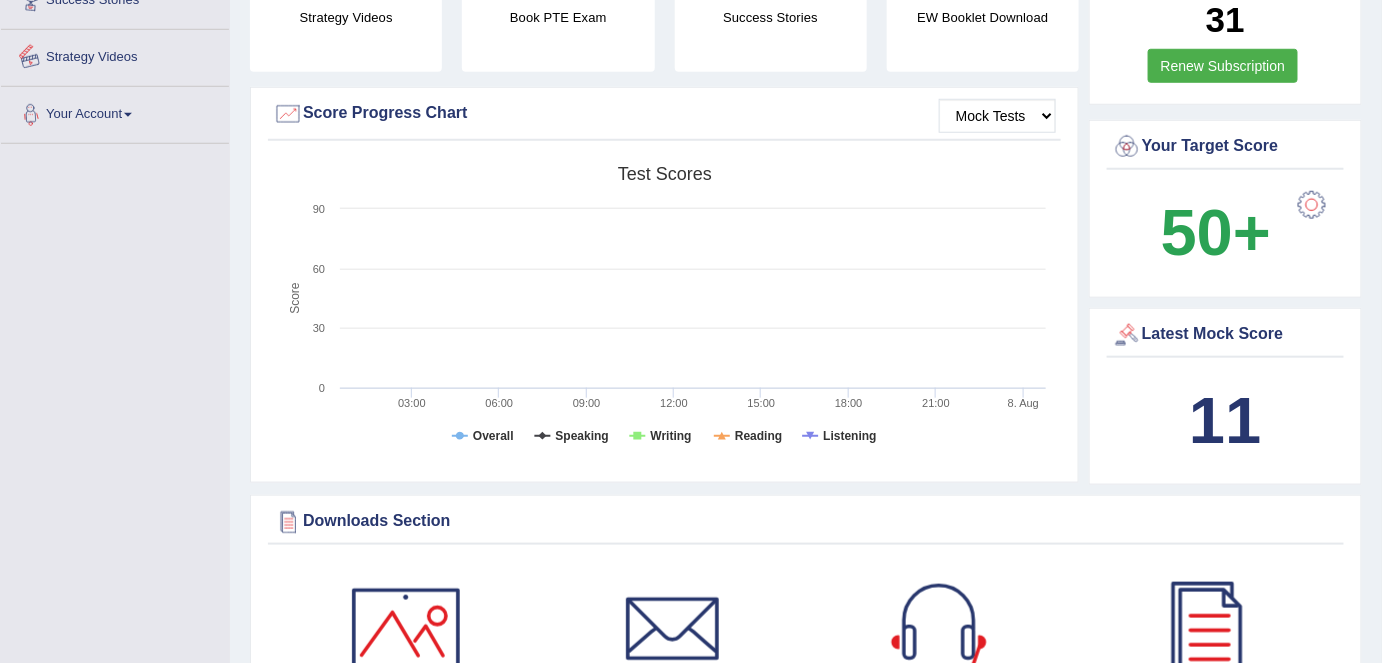 scroll, scrollTop: 1366, scrollLeft: 0, axis: vertical 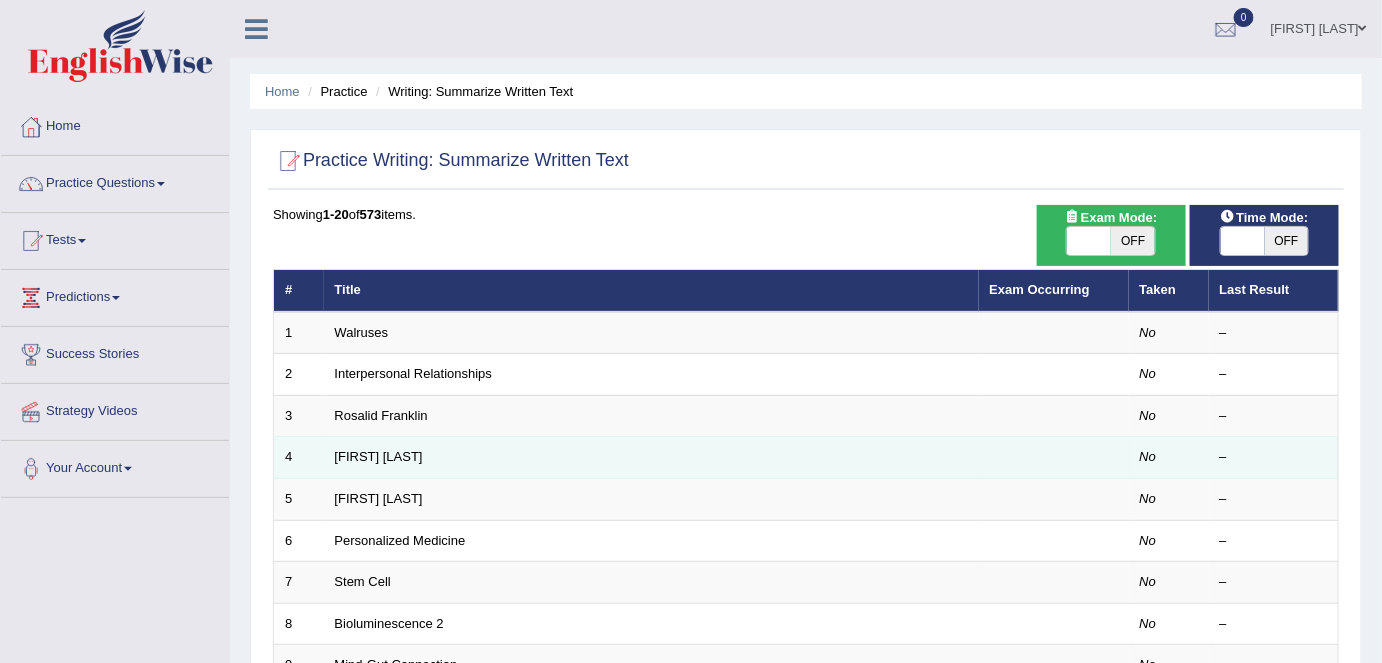 click on "[FIRST] [LAST]" at bounding box center [651, 458] 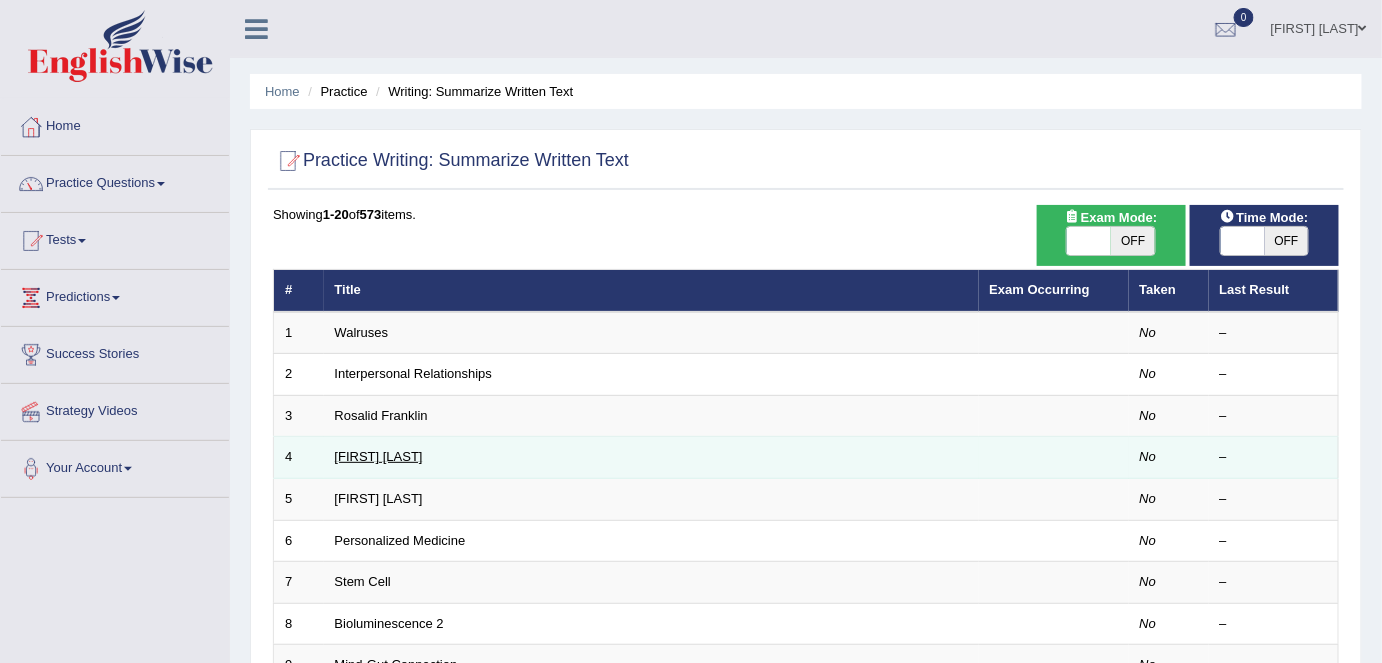 click on "[FIRST] [LAST]" at bounding box center [379, 456] 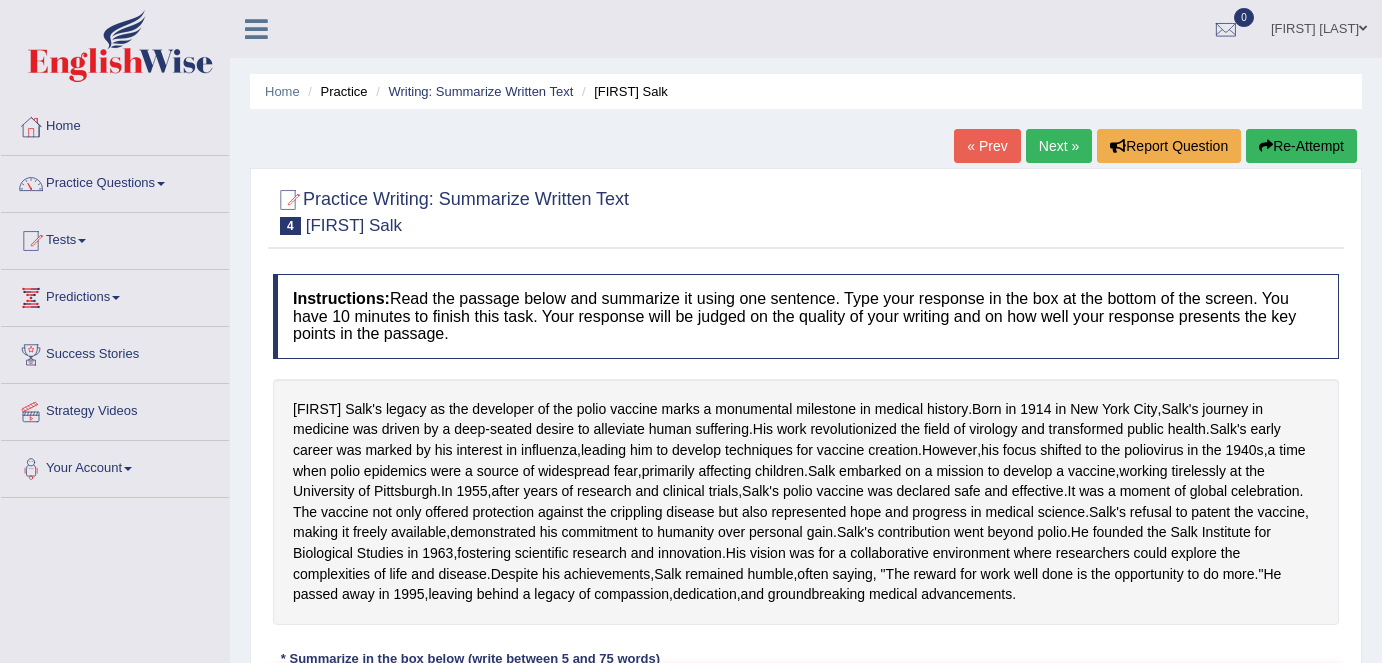 scroll, scrollTop: 0, scrollLeft: 0, axis: both 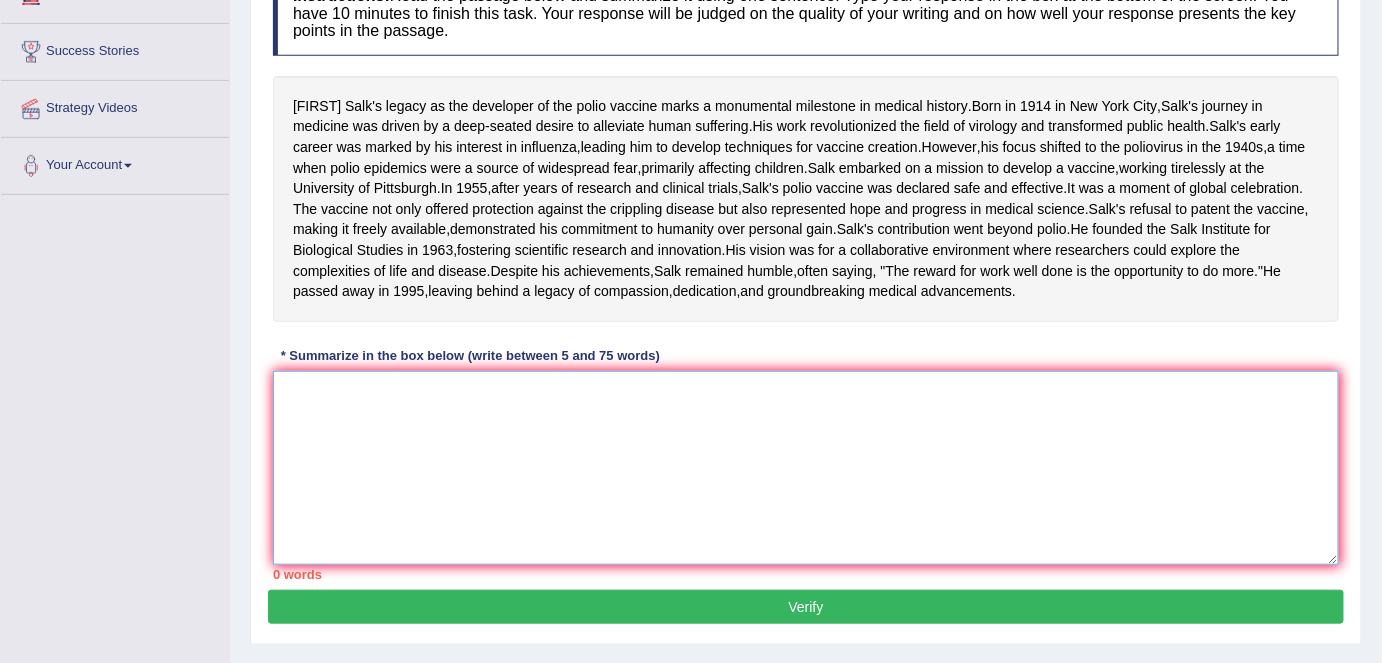 click at bounding box center [806, 468] 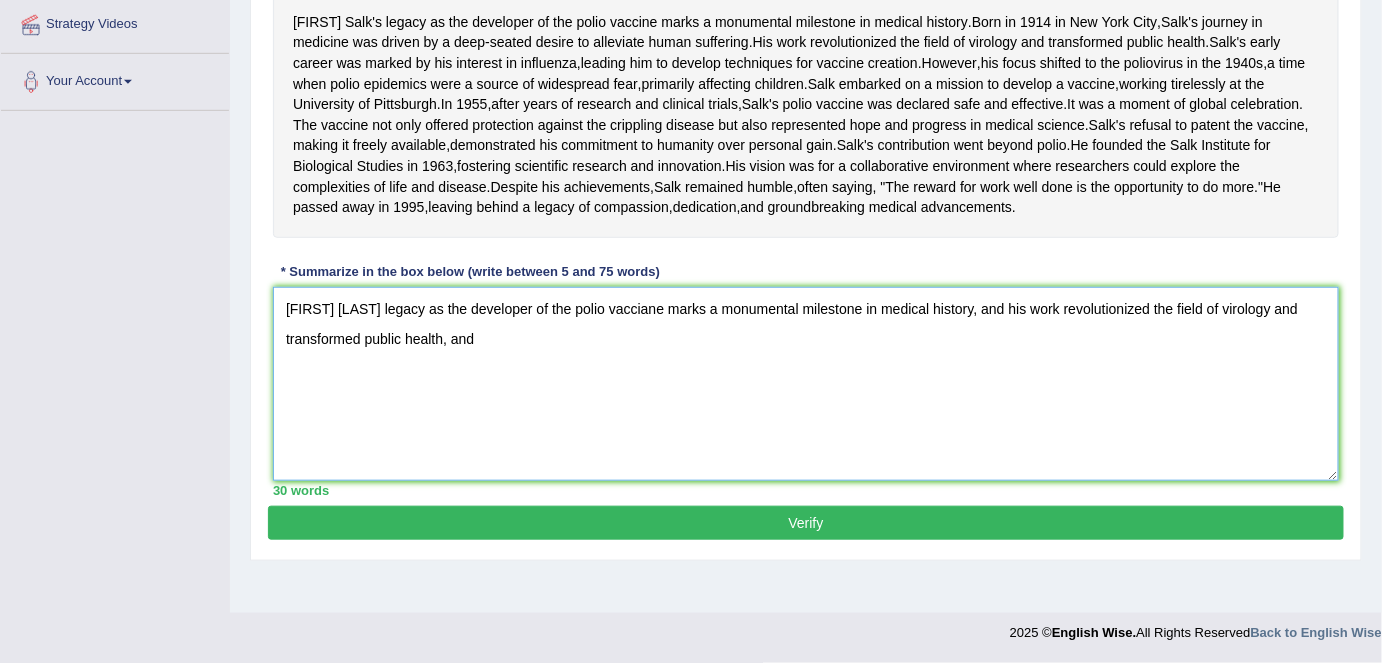 scroll, scrollTop: 454, scrollLeft: 0, axis: vertical 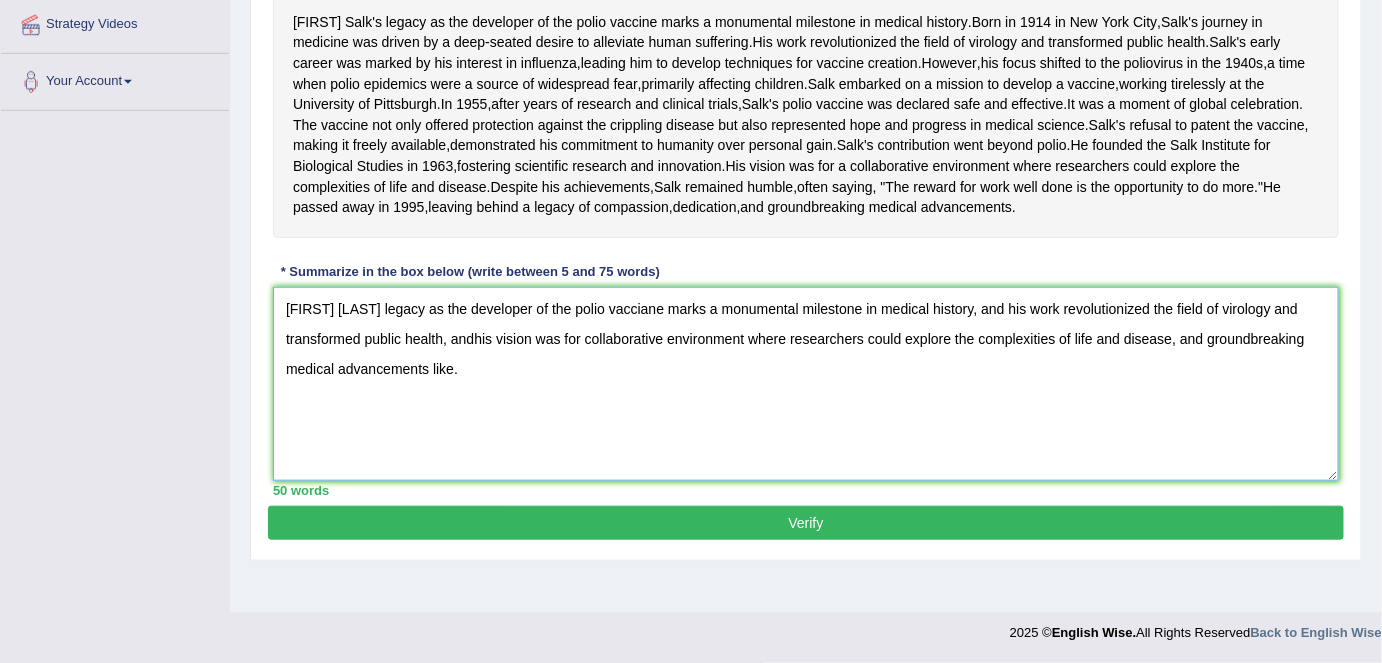 type on "[FIRST] [LAST] legacy as the developer of the polio vacciane marks a monumental milestone in medical history, and his work revolutionized the field of virology and transformed public health, andhis vision was for collaborative environment where researchers could explore the complexities of life and disease, and groundbreaking medical advancements like." 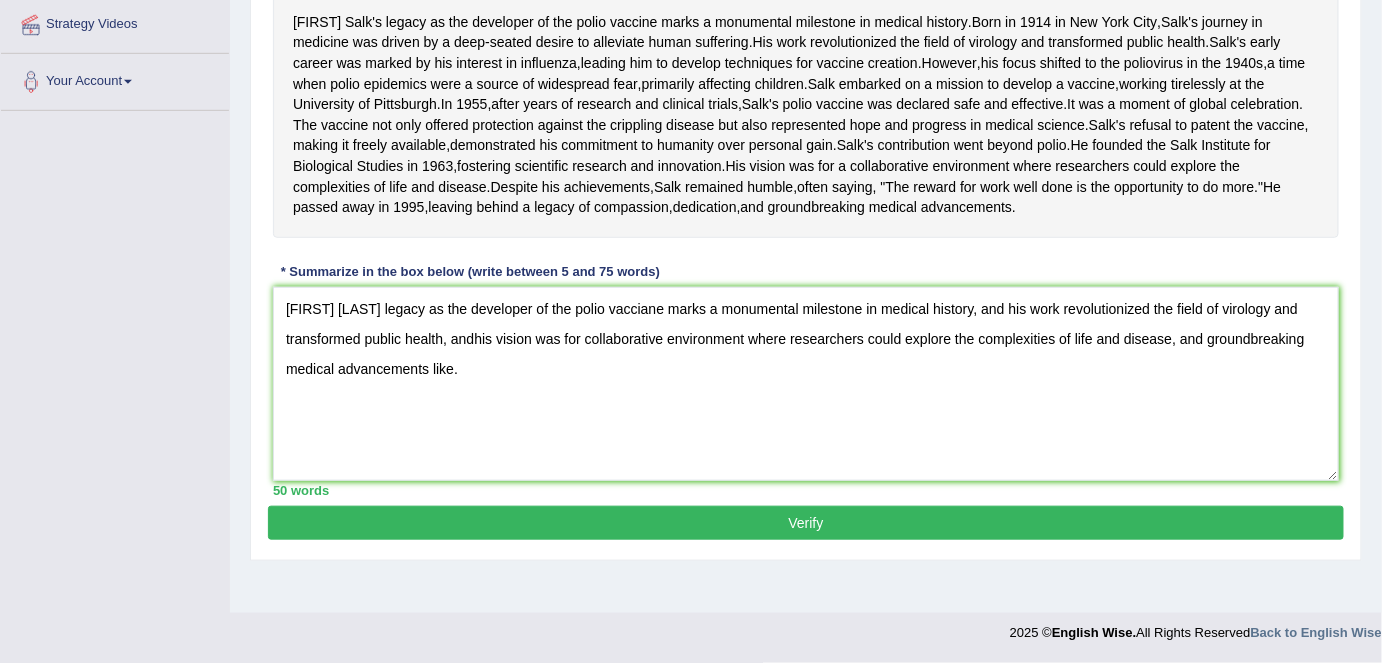click on "Verify" at bounding box center [806, 523] 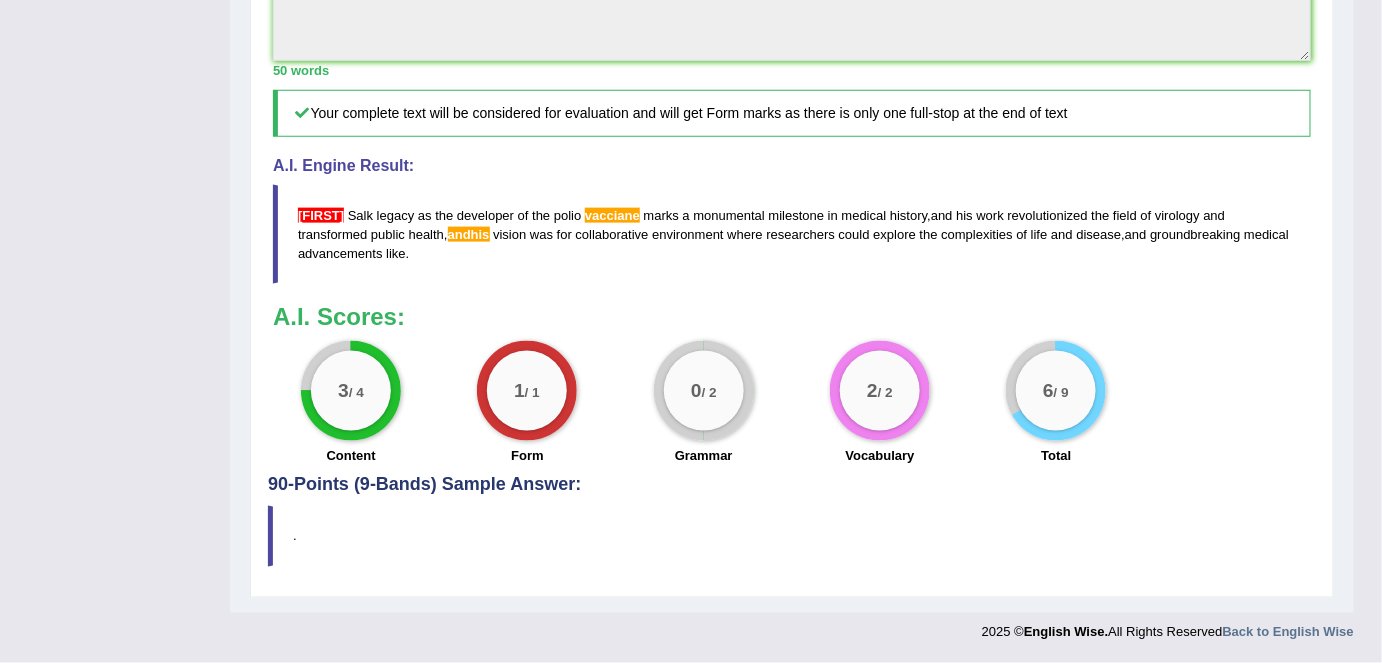 scroll, scrollTop: 693, scrollLeft: 0, axis: vertical 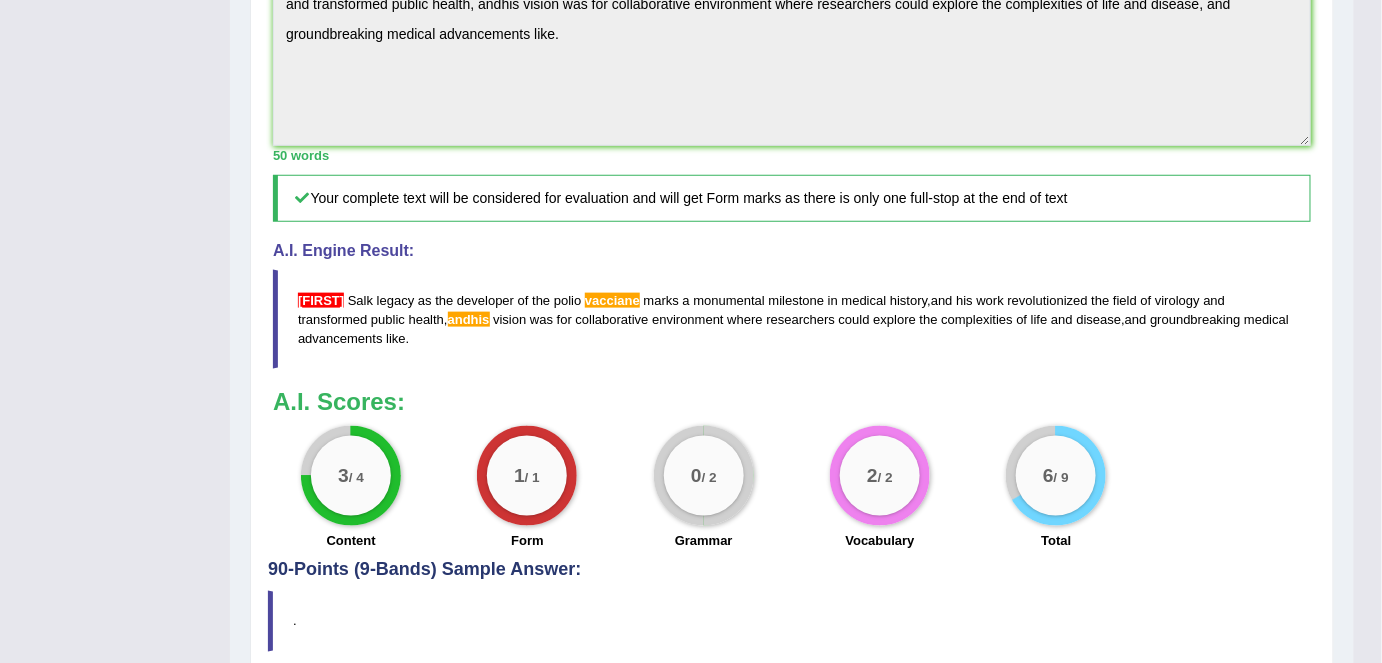 drag, startPoint x: 453, startPoint y: 472, endPoint x: 382, endPoint y: 472, distance: 71 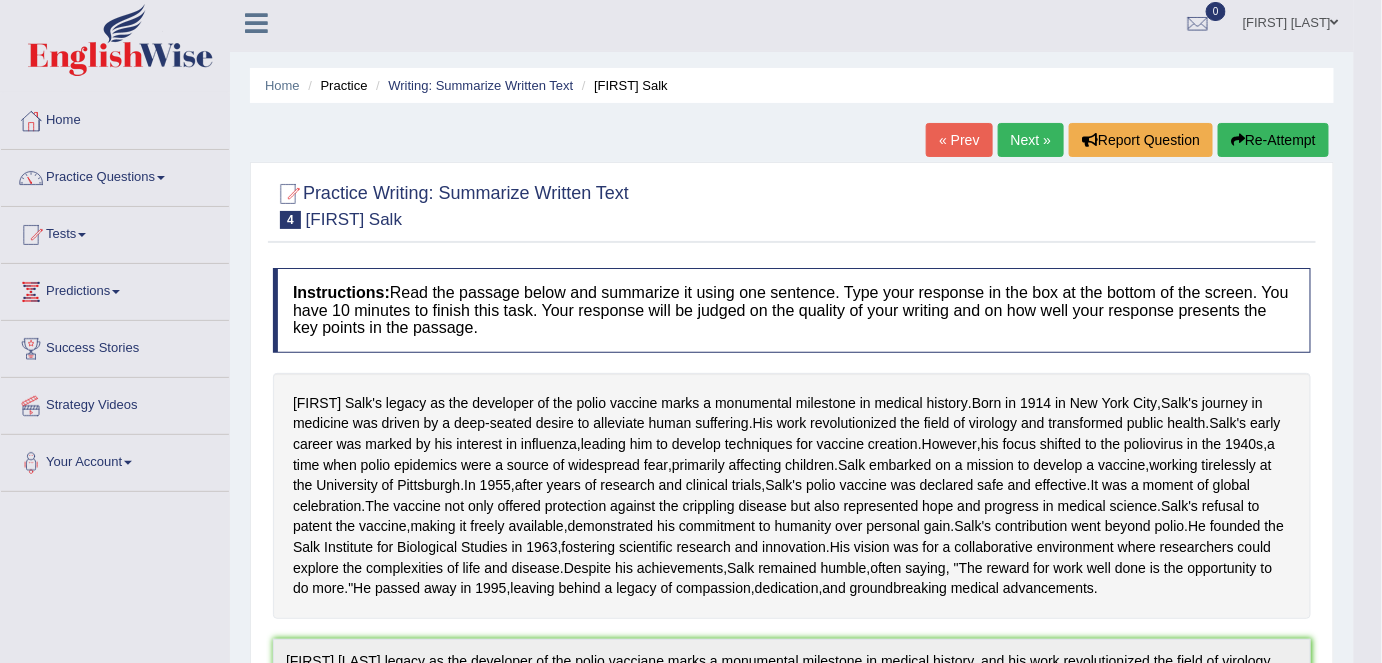 scroll, scrollTop: 0, scrollLeft: 0, axis: both 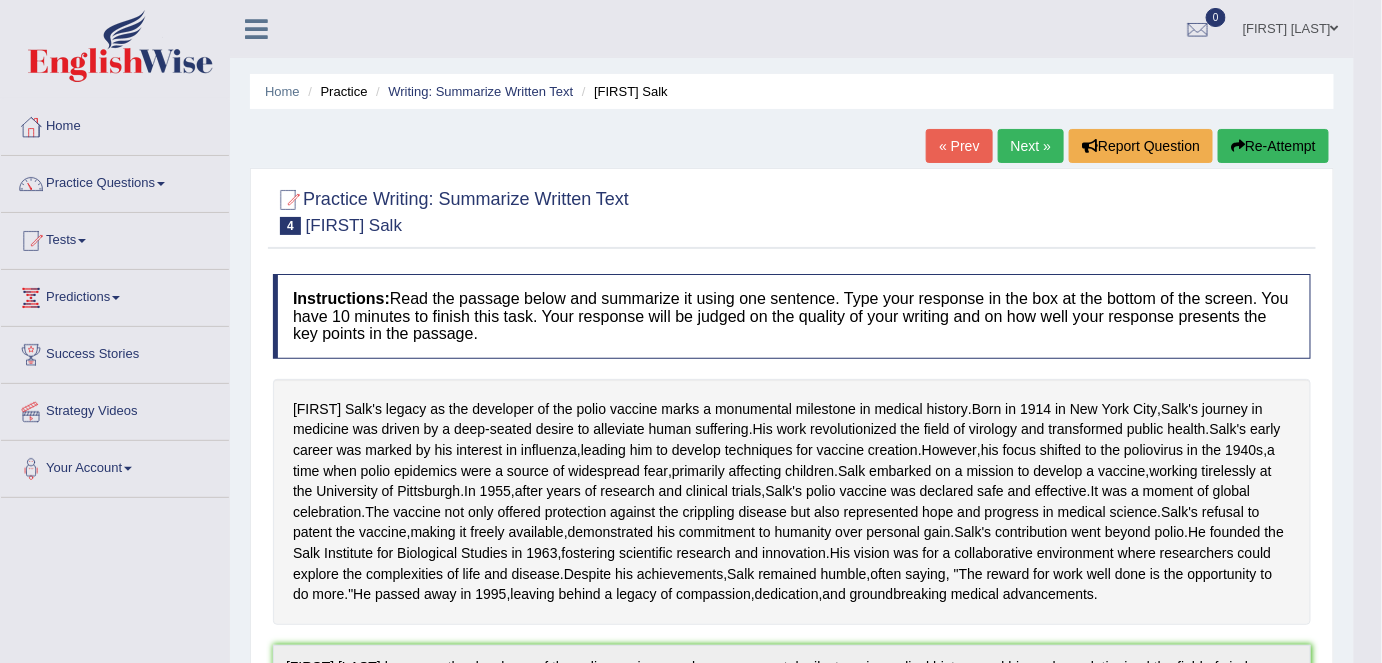 click on "Re-Attempt" at bounding box center (1273, 146) 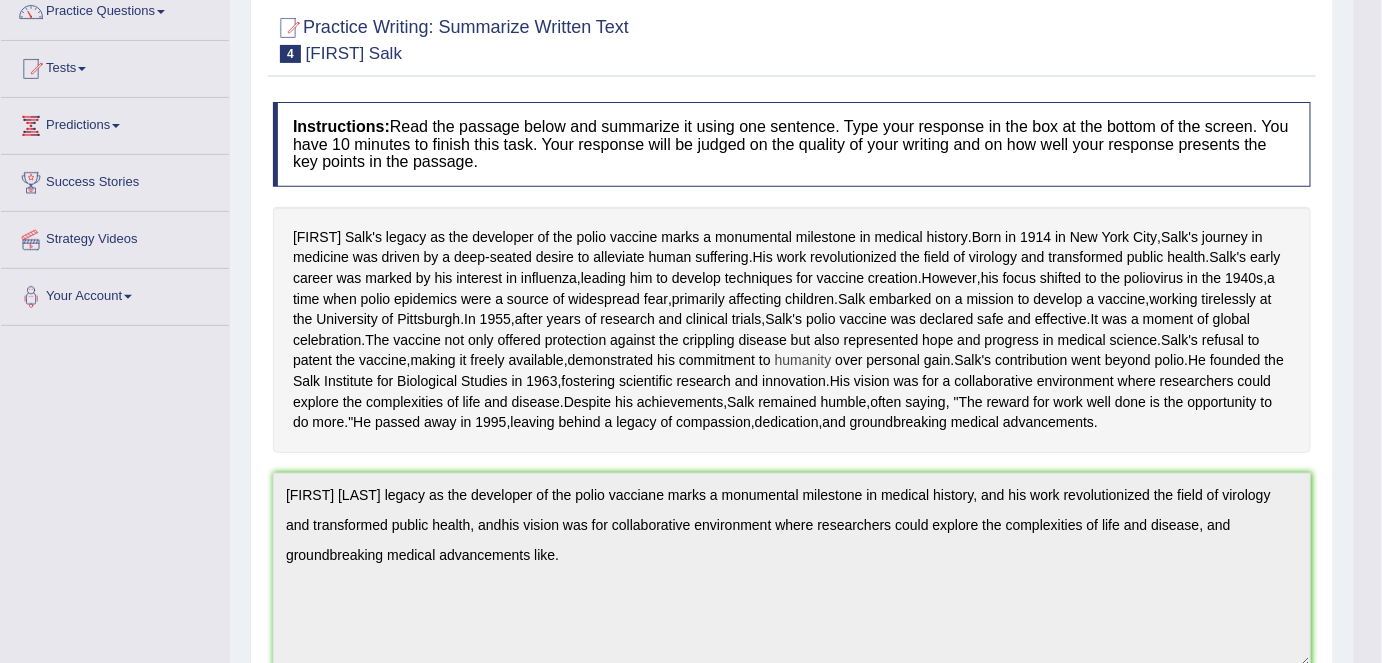 scroll, scrollTop: 303, scrollLeft: 0, axis: vertical 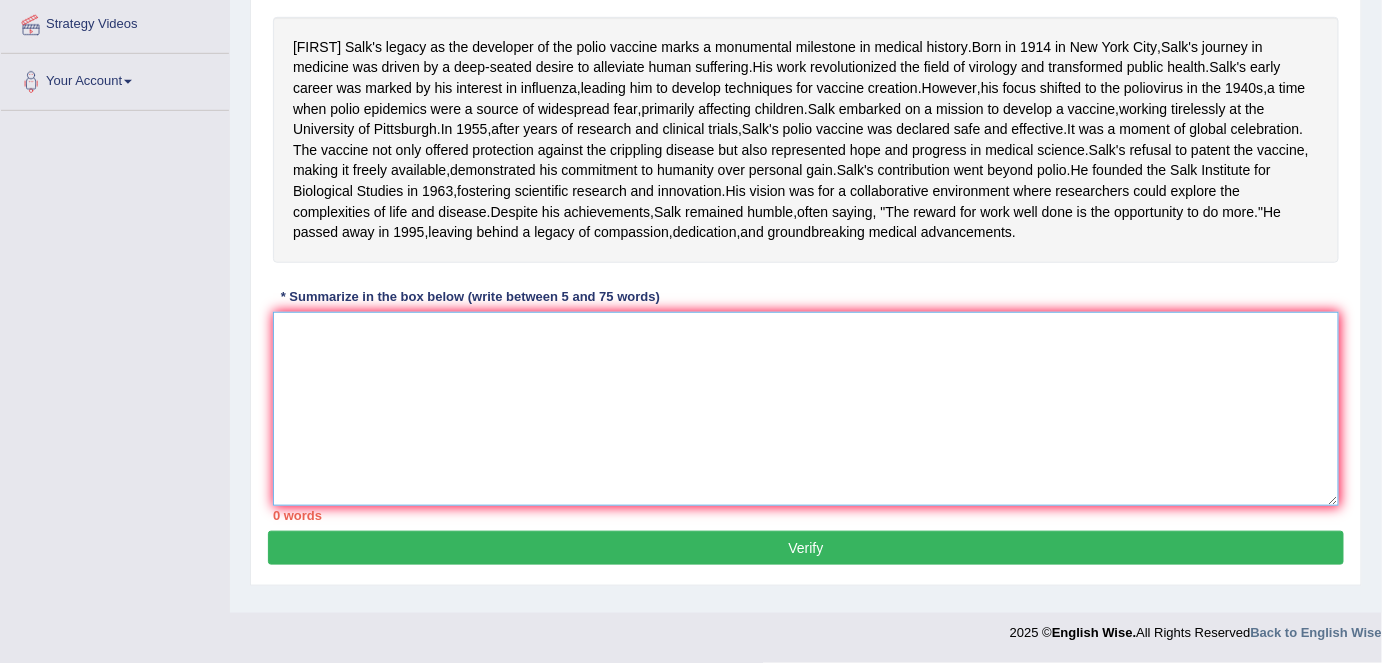 paste on "[FIRST] [LAST] legacy as the developer of the polio vacciane marks a monumental milestone in medical history, and his work revolutionized the field of virology and transformed public health, andhis vision was for collaborative environment where researchers could explore the complexities of life and disease, and groundbreaking medical advancements like." 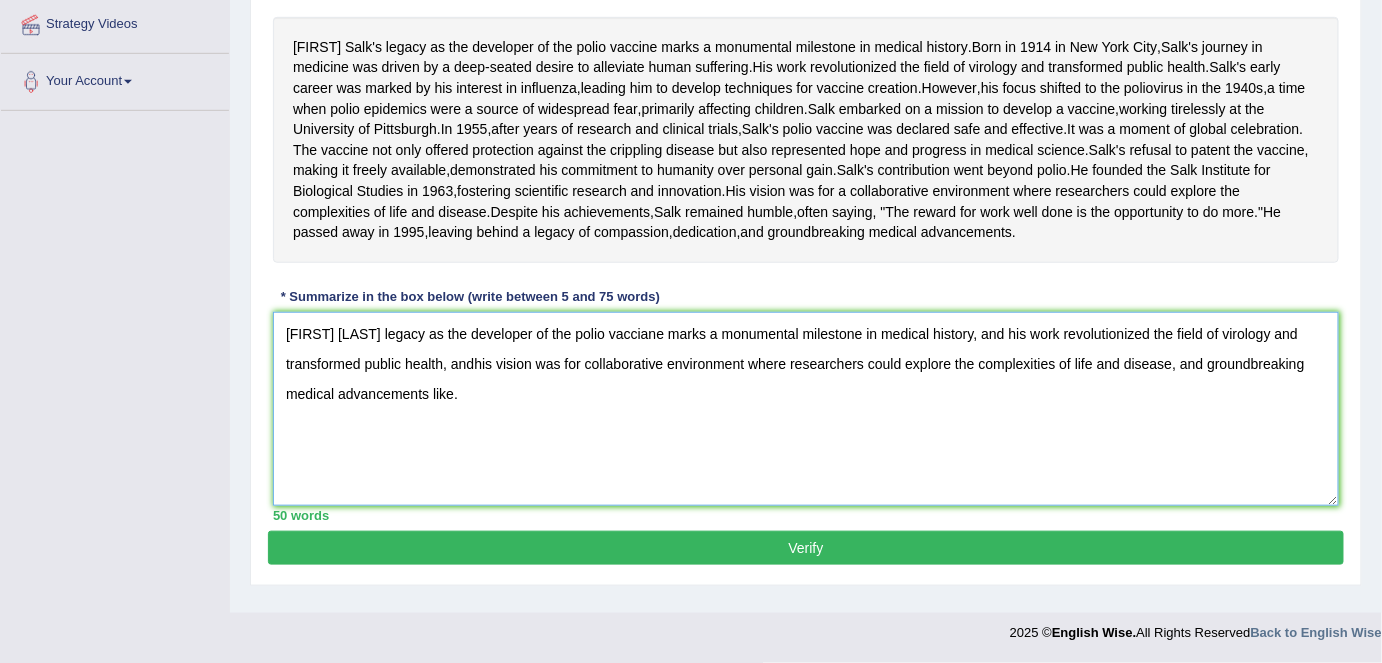 click on "[FIRST] [LAST] legacy as the developer of the polio vacciane marks a monumental milestone in medical history, and his work revolutionized the field of virology and transformed public health, andhis vision was for collaborative environment where researchers could explore the complexities of life and disease, and groundbreaking medical advancements like." at bounding box center (806, 409) 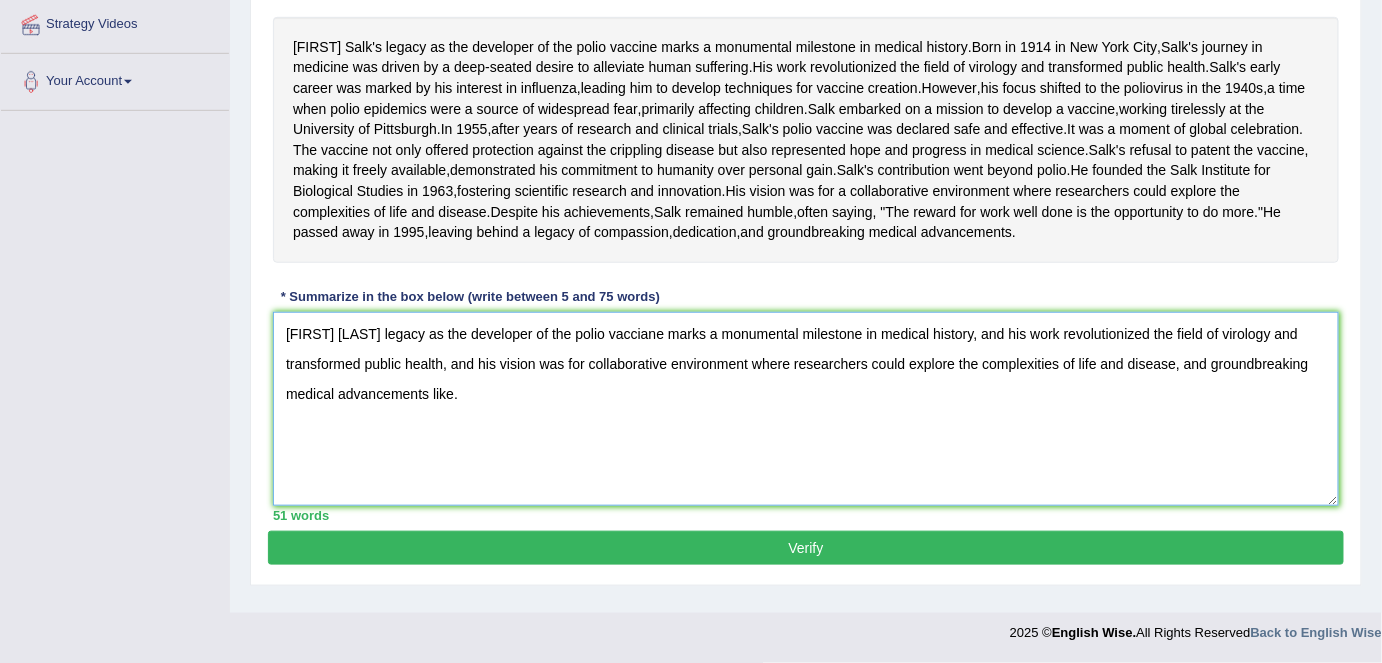 scroll, scrollTop: 303, scrollLeft: 0, axis: vertical 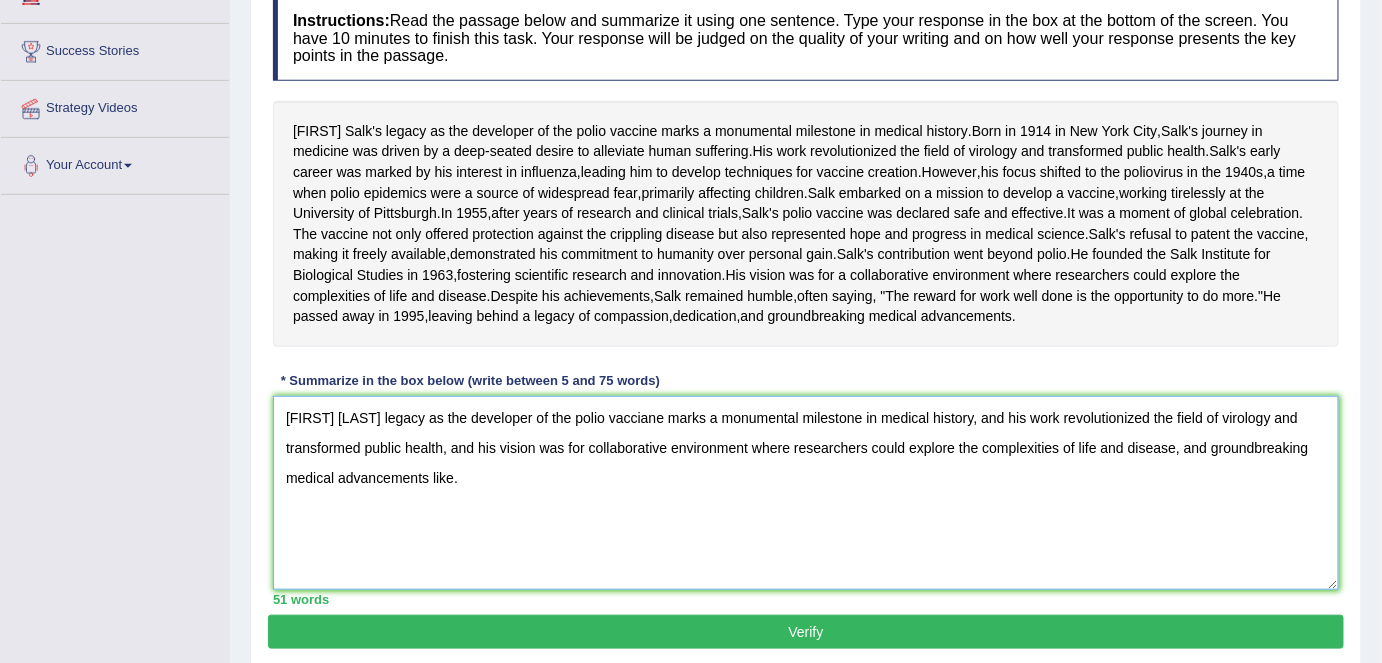 click on "[FIRST] [LAST] legacy as the developer of the polio vacciane marks a monumental milestone in medical history, and his work revolutionized the field of virology and transformed public health, and his vision was for collaborative environment where researchers could explore the complexities of life and disease, and groundbreaking medical advancements like." at bounding box center (806, 493) 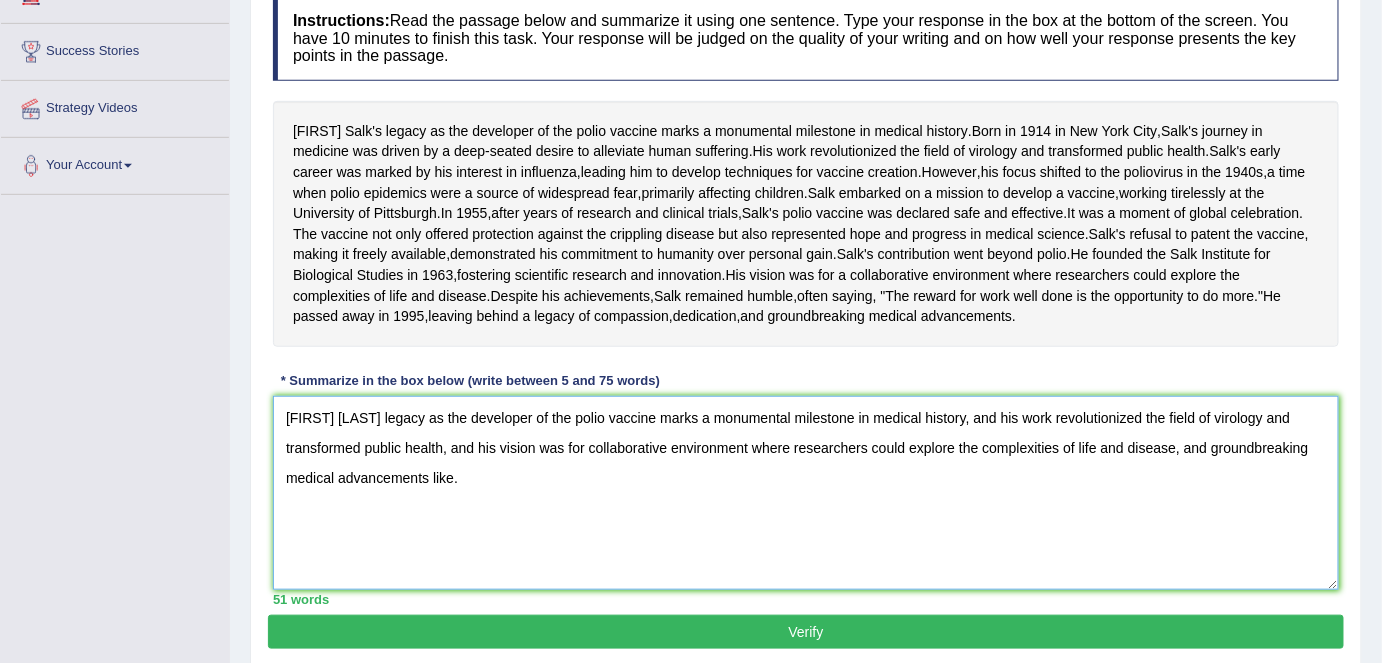 click on "[FIRST] [LAST] legacy as the developer of the polio vaccine marks a monumental milestone in medical history, and his work revolutionized the field of virology and transformed public health, and his vision was for collaborative environment where researchers could explore the complexities of life and disease, and groundbreaking medical advancements like." at bounding box center [806, 493] 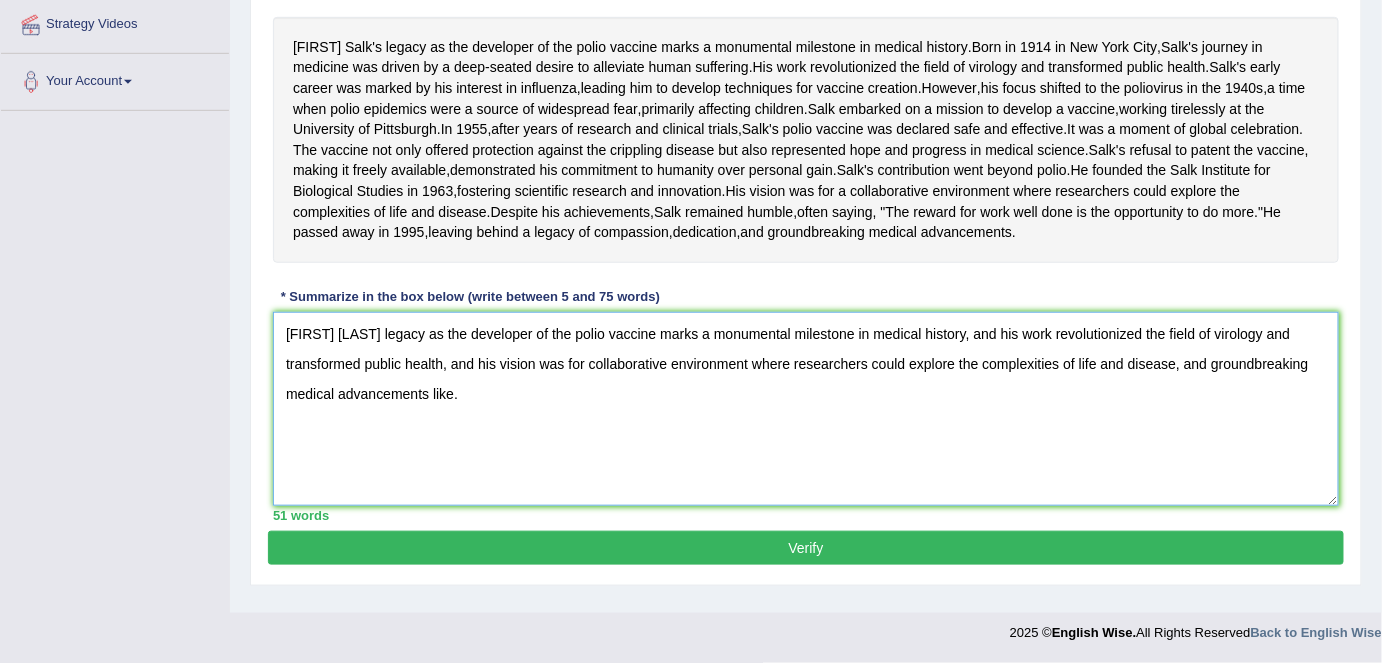 type on "[FIRST] [LAST] legacy as the developer of the polio vaccine marks a monumental milestone in medical history, and his work revolutionized the field of virology and transformed public health, and his vision was for collaborative environment where researchers could explore the complexities of life and disease, and groundbreaking medical advancements like." 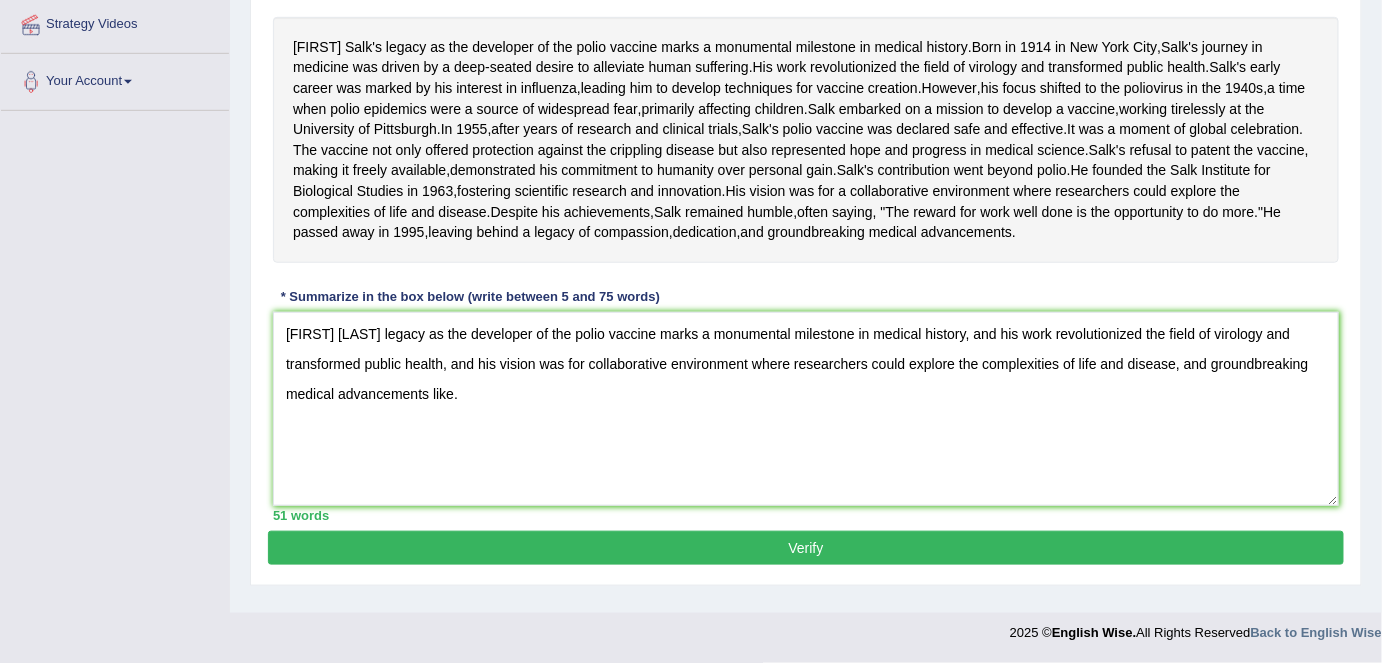 click on "Verify" at bounding box center (806, 548) 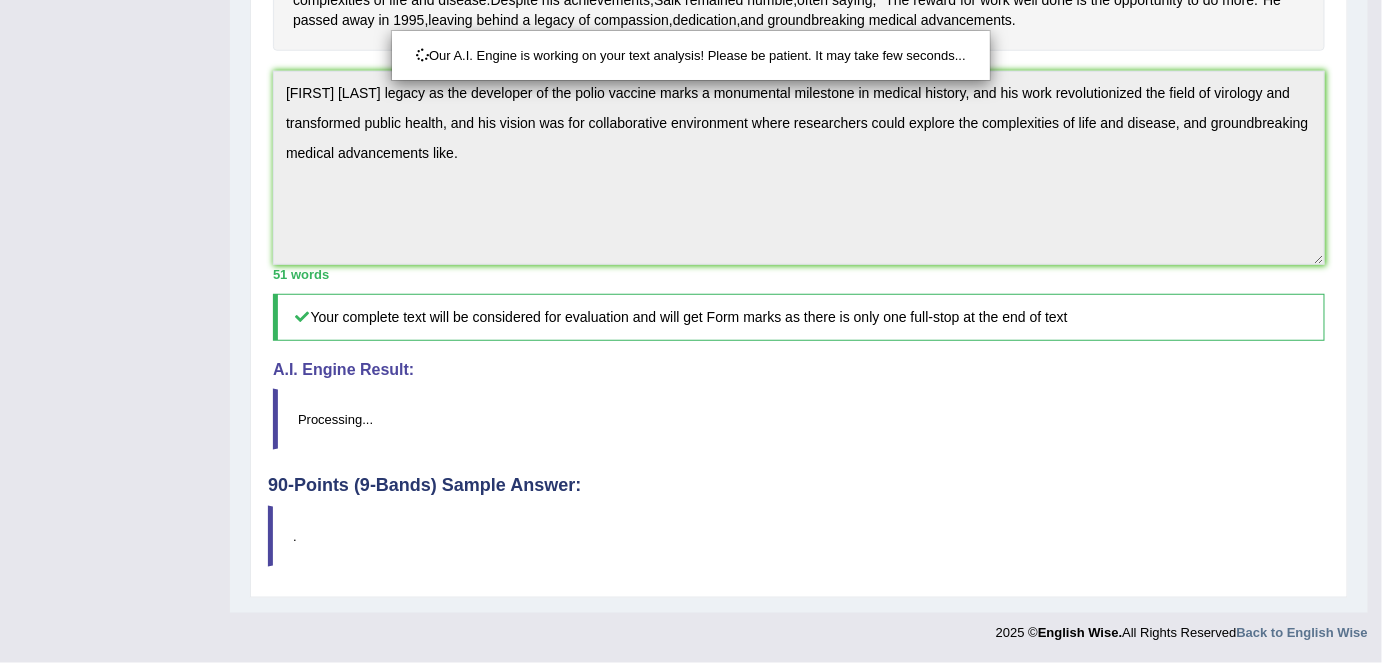 scroll, scrollTop: 703, scrollLeft: 0, axis: vertical 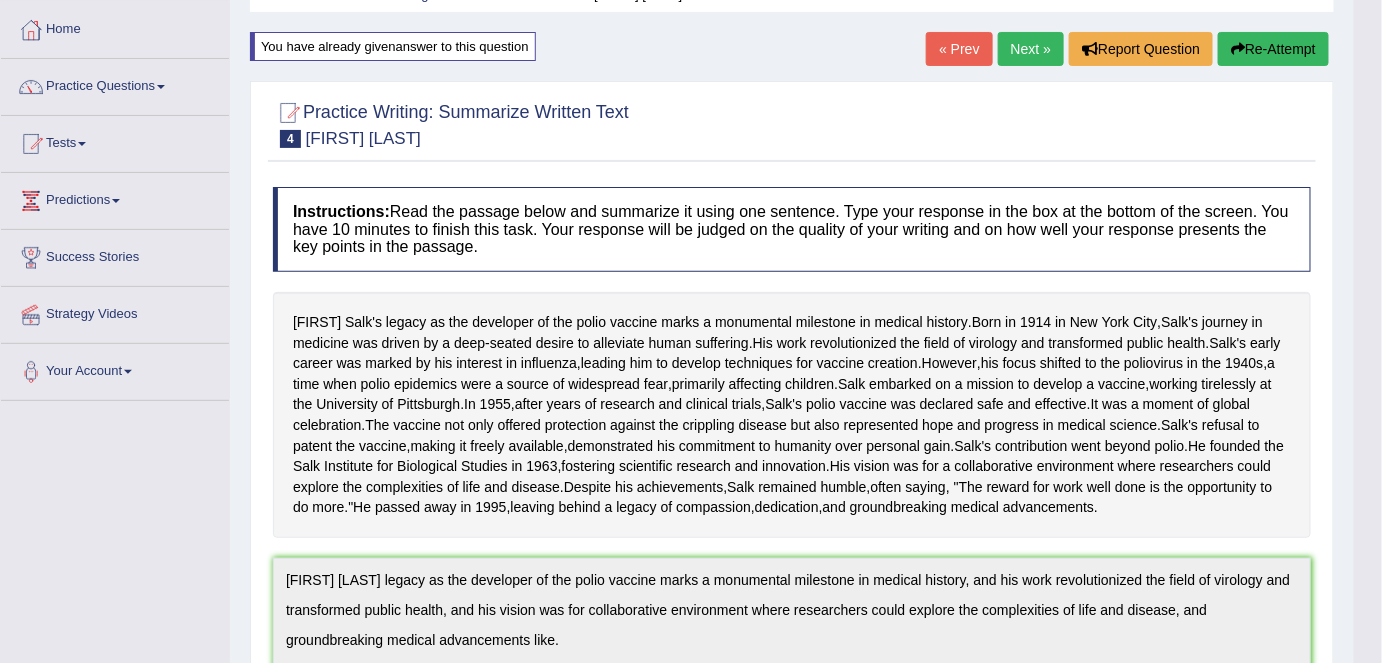 click on "Re-Attempt" at bounding box center (1273, 49) 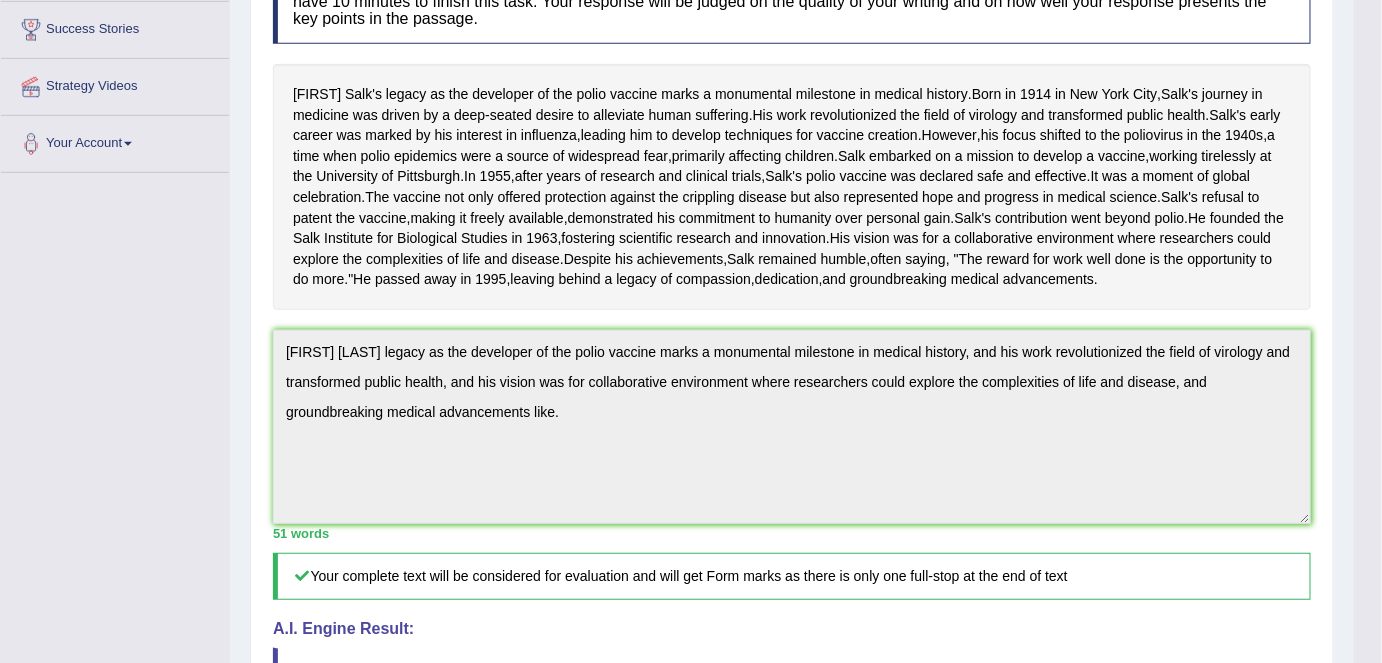 scroll, scrollTop: 400, scrollLeft: 0, axis: vertical 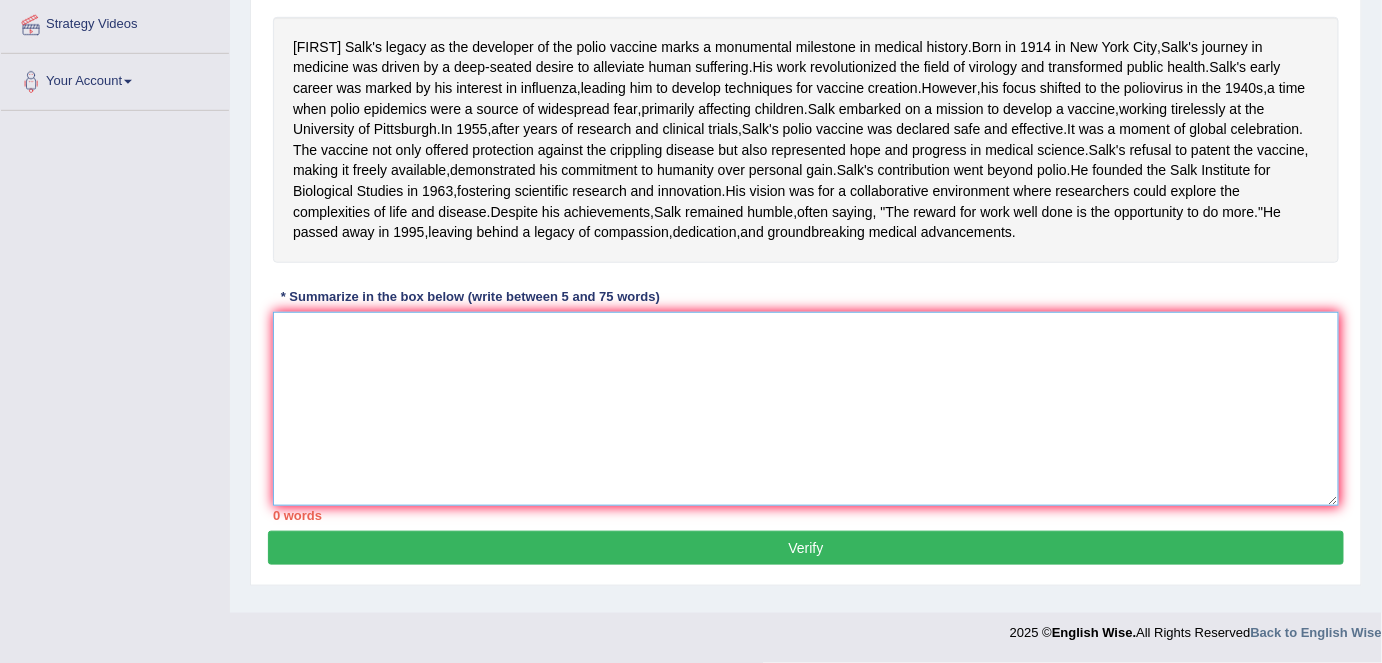 paste on "[FIRST] [LAST] legacy as the developer of the polio vacciane marks a monumental milestone in medical history, and his work revolutionized the field of virology and transformed public health, andhis vision was for collaborative environment where researchers could explore the complexities of life and disease, and groundbreaking medical advancements like." 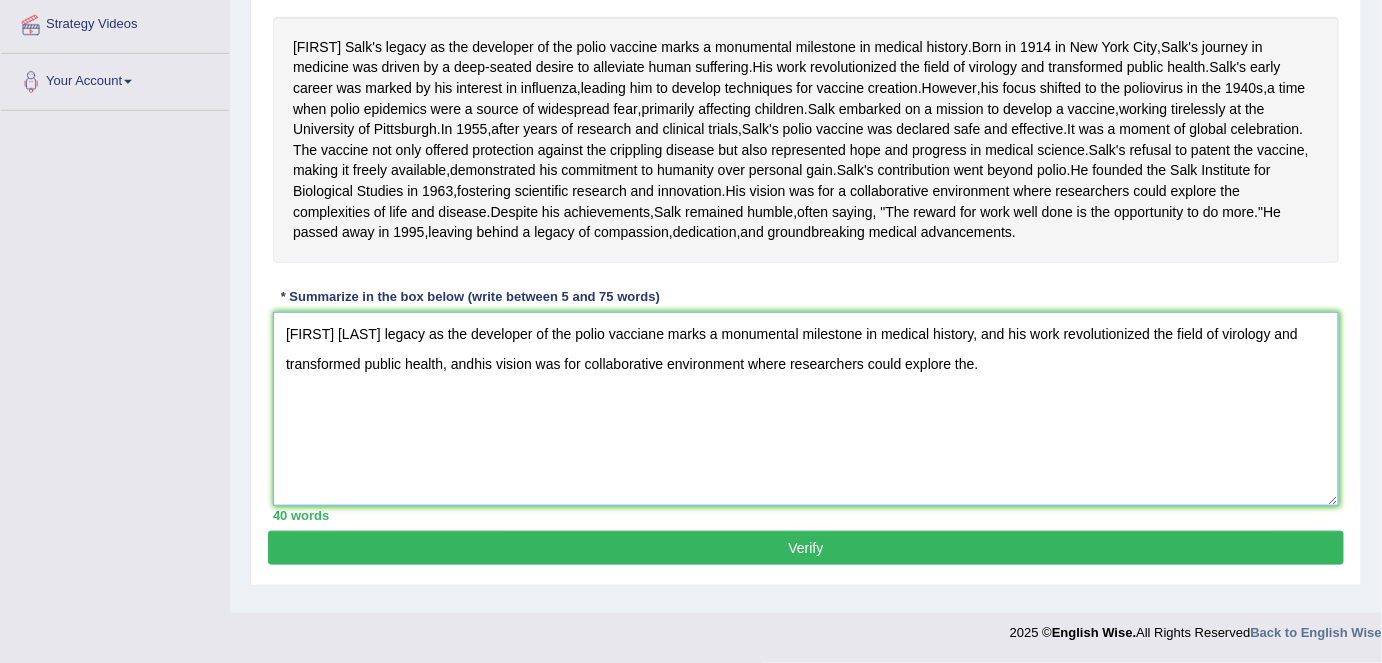 type on "[FIRST] [LAST] legacy as the developer of the polio vacciane marks a monumental milestone in medical history, and his work revolutionized the field of virology and transformed public health, andhis vision was for collaborative environment where researchers could explore the." 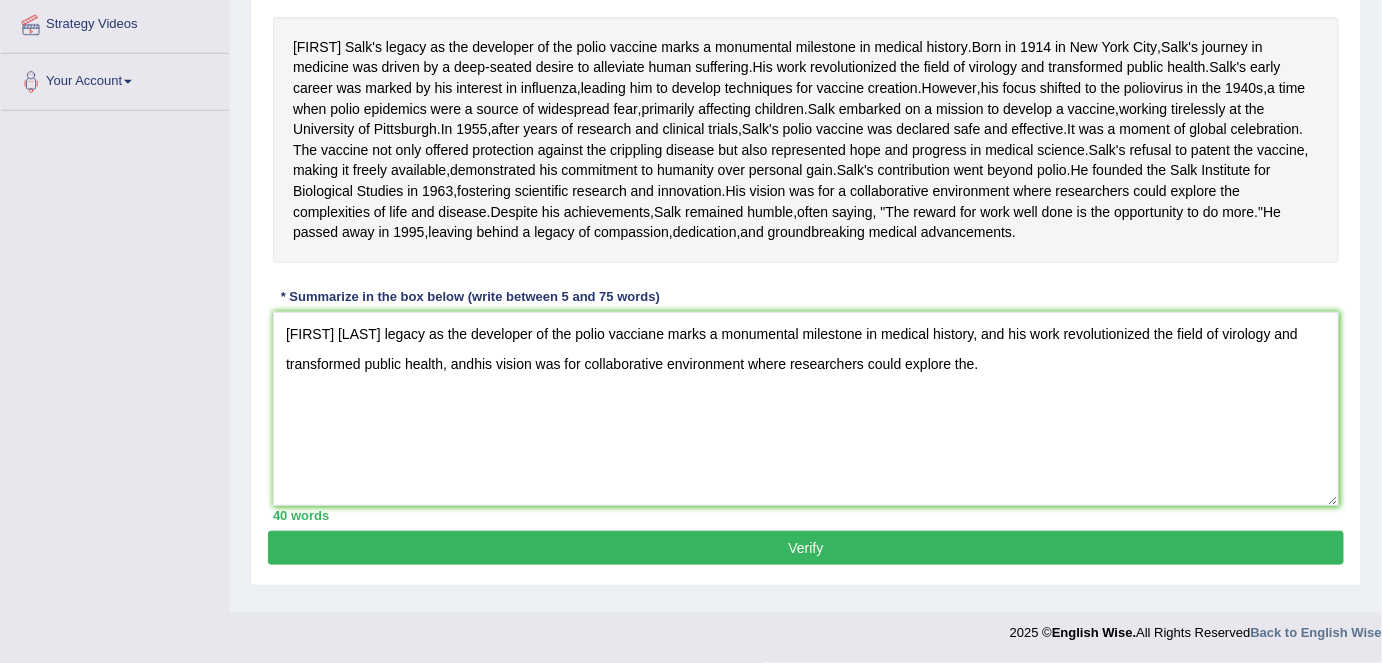 click on "Verify" at bounding box center (806, 548) 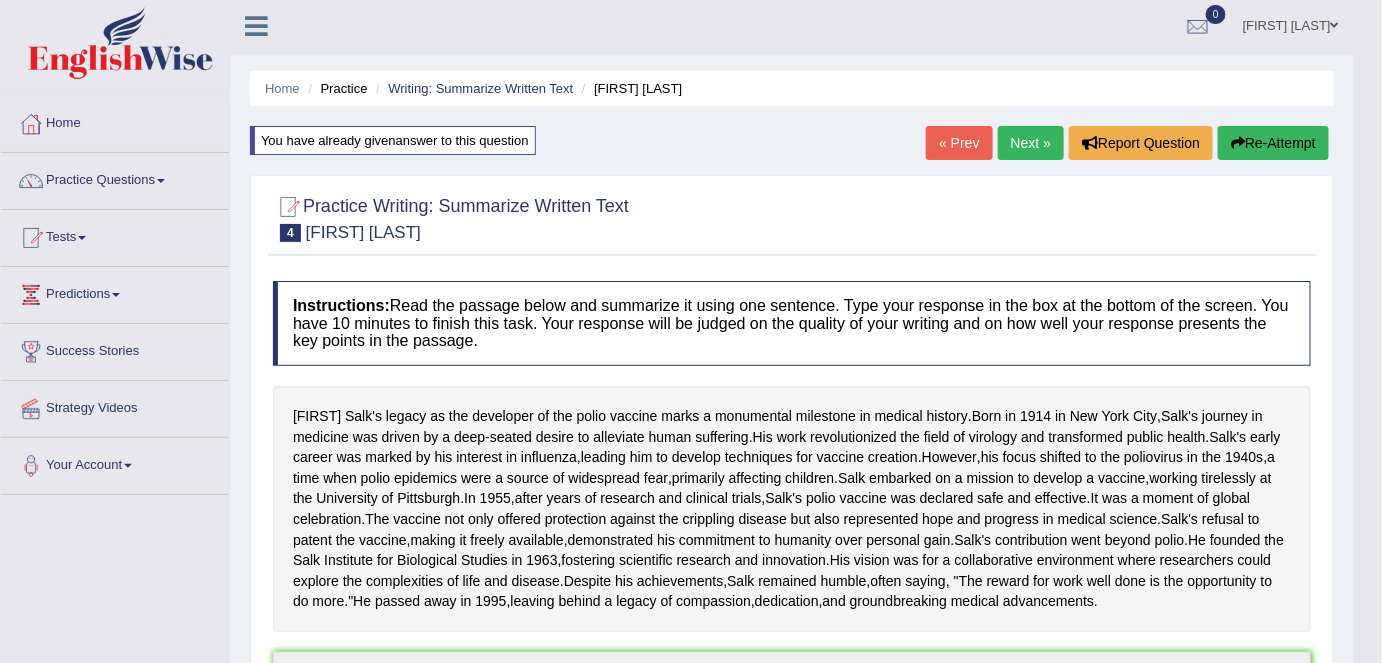scroll, scrollTop: 0, scrollLeft: 0, axis: both 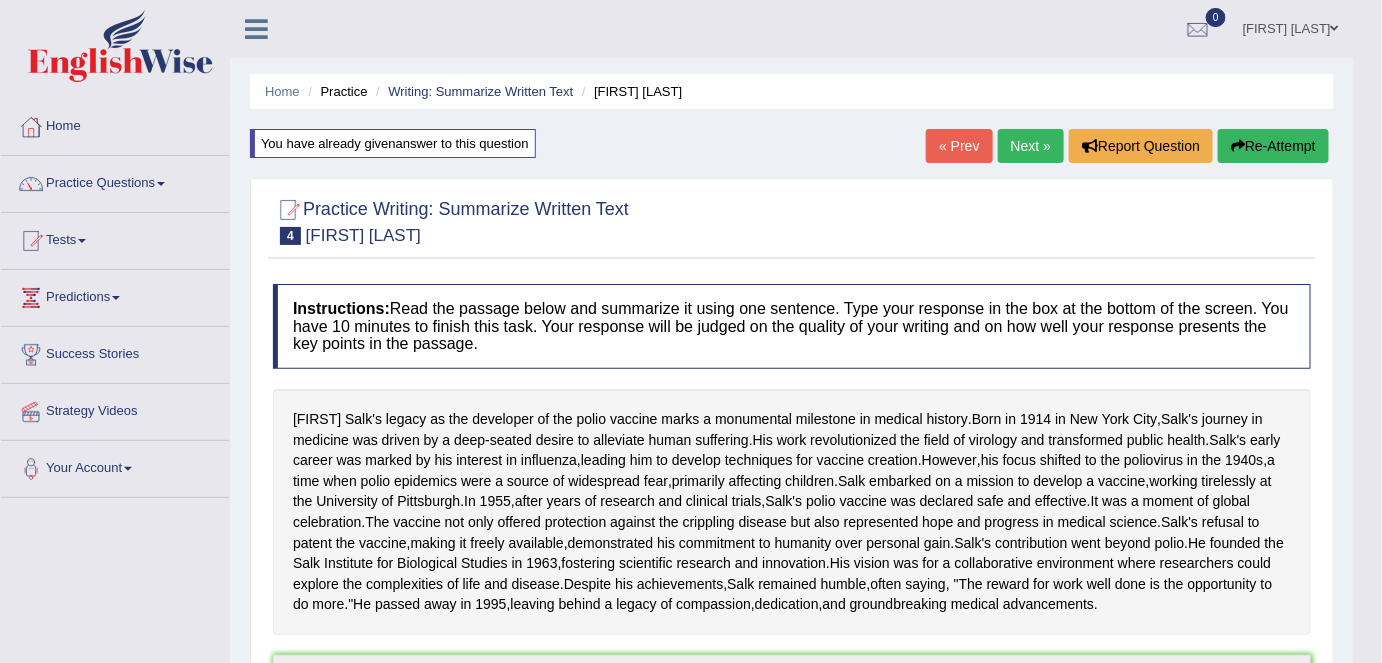 click on "Re-Attempt" at bounding box center [1273, 146] 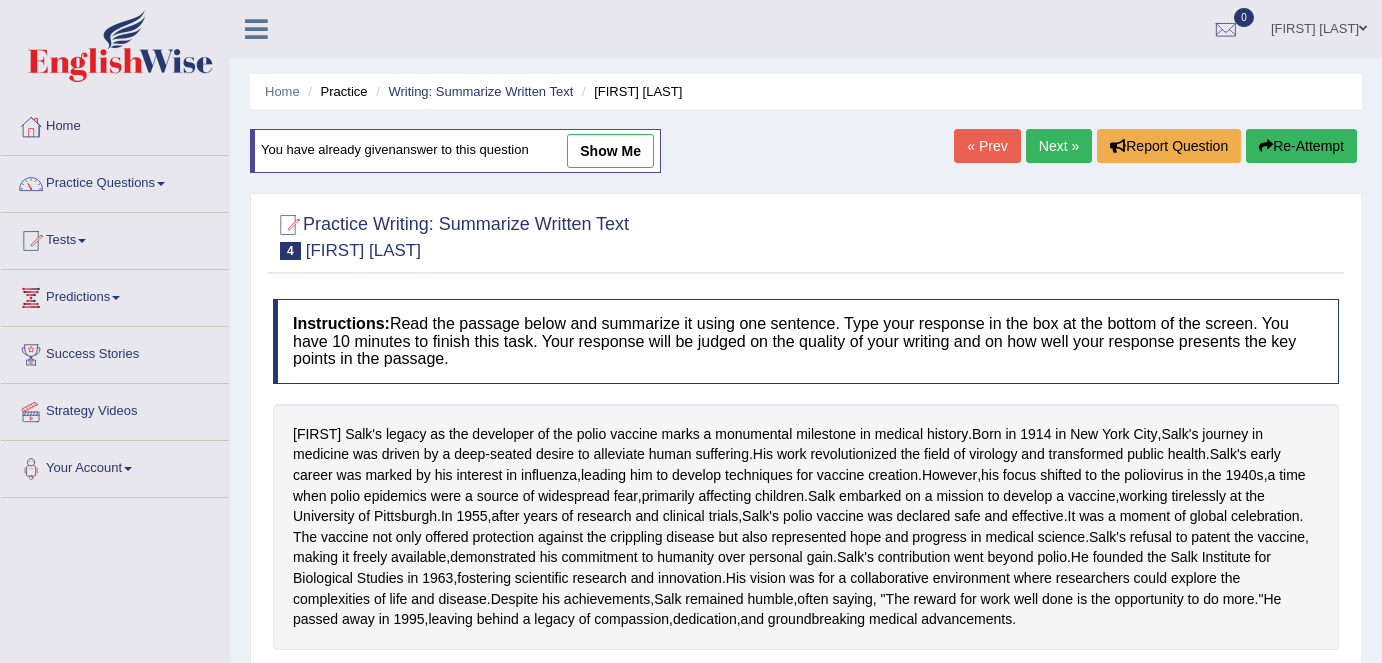 scroll, scrollTop: 424, scrollLeft: 0, axis: vertical 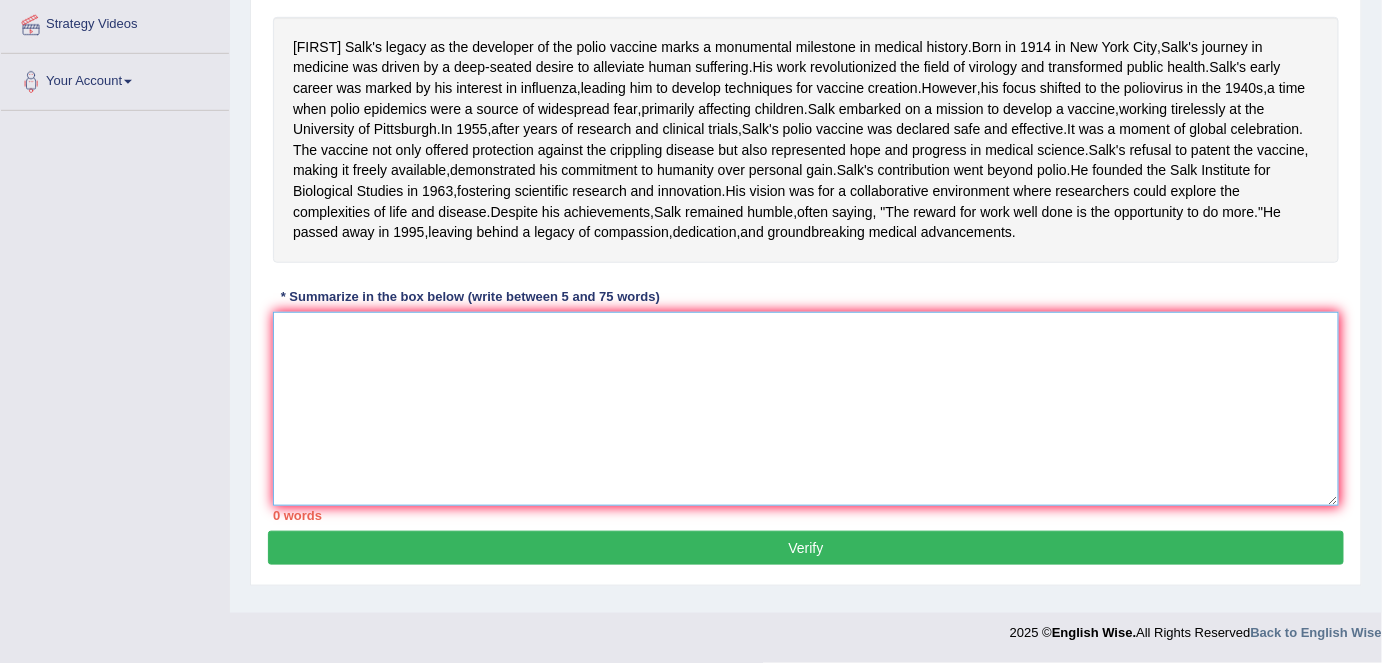 paste on "jonas Salk legacy as the developer of the polio vacciane marks a monumental milestone in medical history, and his work revolutionized the field of virology and transformed public health, andhis vision was for collaborative environment where researchers could explore the complexities of life and disease, and groundbreaking medical advancements like." 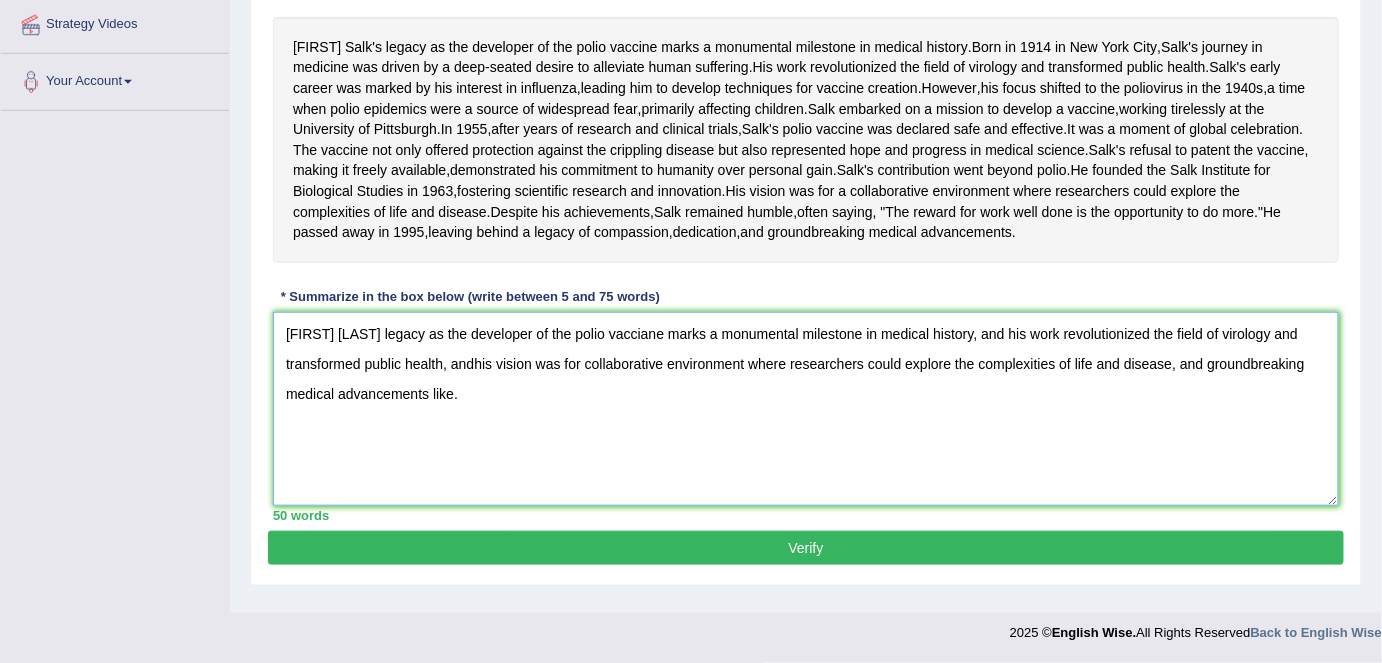 click on "jonas Salk legacy as the developer of the polio vacciane marks a monumental milestone in medical history, and his work revolutionized the field of virology and transformed public health, andhis vision was for collaborative environment where researchers could explore the complexities of life and disease, and groundbreaking medical advancements like." at bounding box center (806, 409) 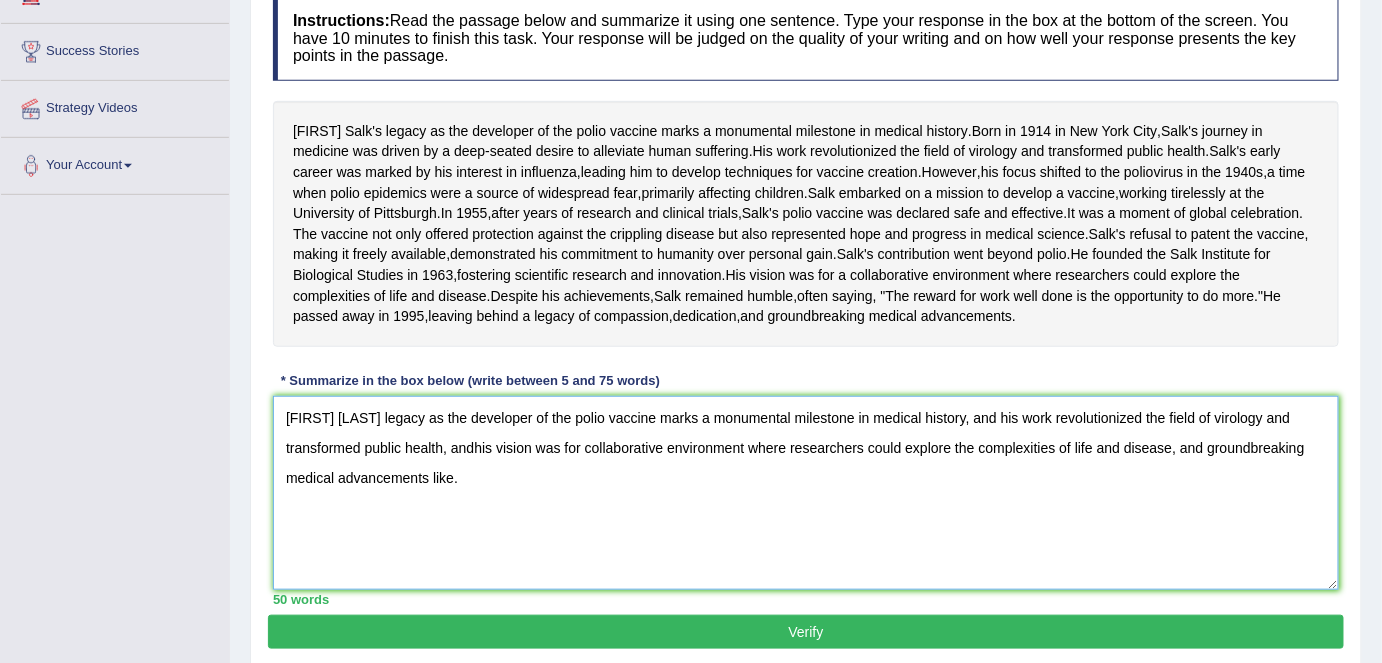 click on "Jonas Salk legacy as the developer of the polio vaccine marks a monumental milestone in medical history, and his work revolutionized the field of virology and transformed public health, andhis vision was for collaborative environment where researchers could explore the complexities of life and disease, and groundbreaking medical advancements like." at bounding box center (806, 493) 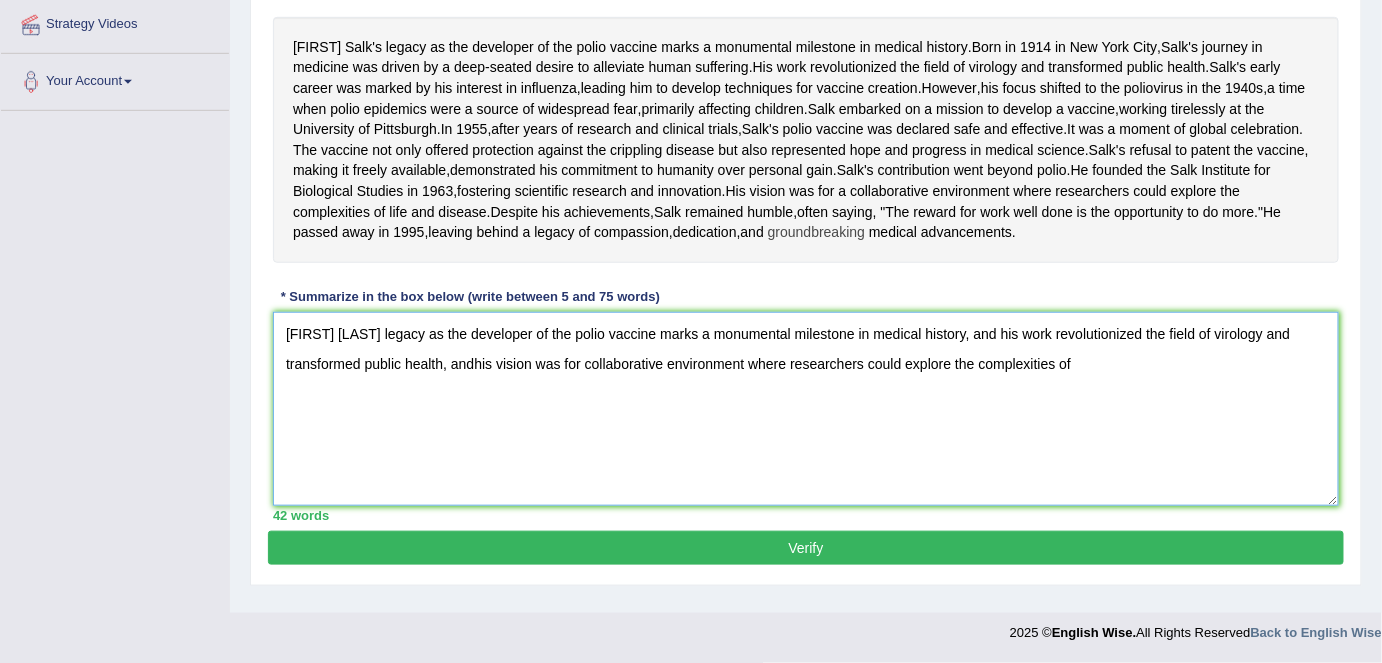 scroll, scrollTop: 495, scrollLeft: 0, axis: vertical 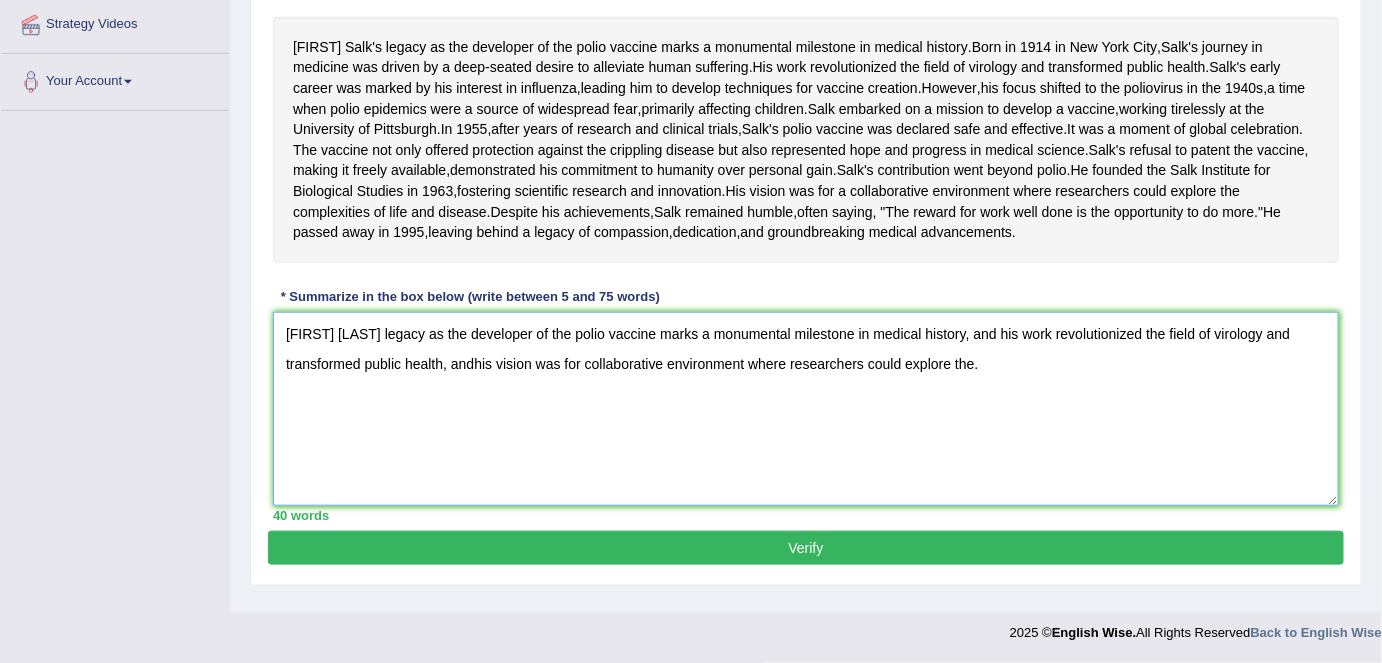 type on "Jonas Salk legacy as the developer of the polio vaccine marks a monumental milestone in medical history, and his work revolutionized the field of virology and transformed public health, andhis vision was for collaborative environment where researchers could explore the." 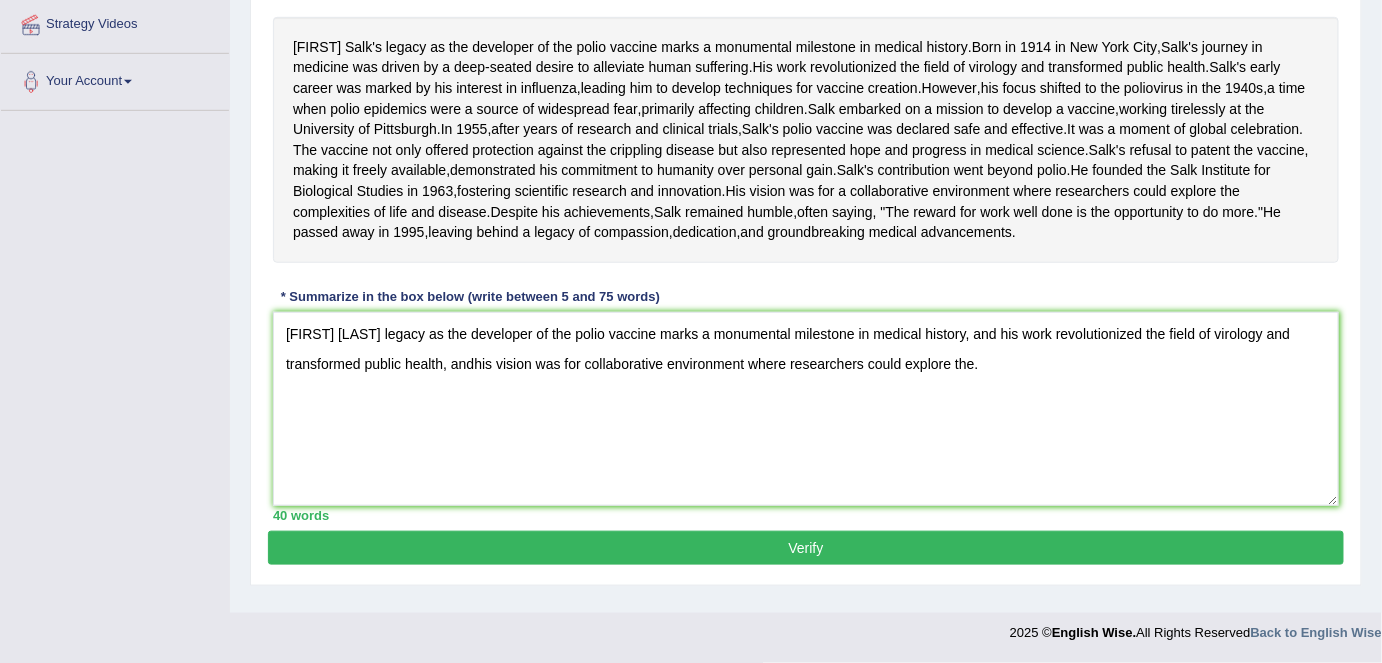 click on "Verify" at bounding box center (806, 548) 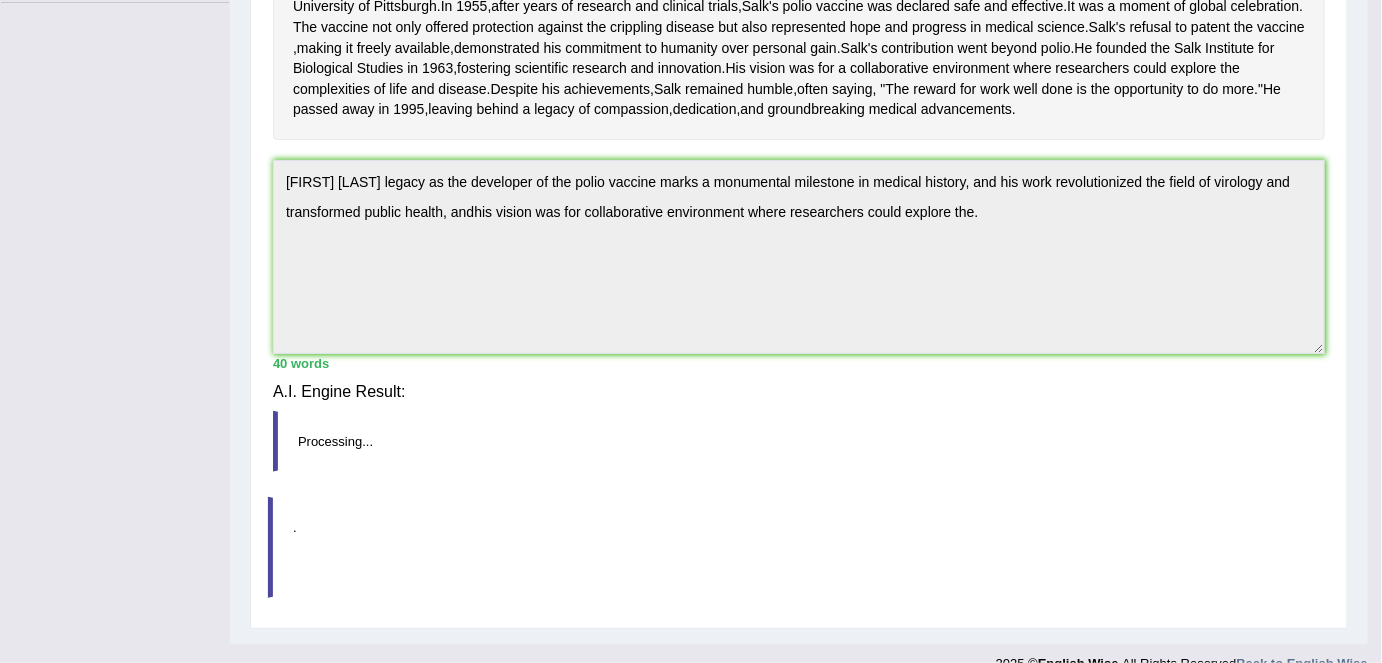 scroll, scrollTop: 469, scrollLeft: 0, axis: vertical 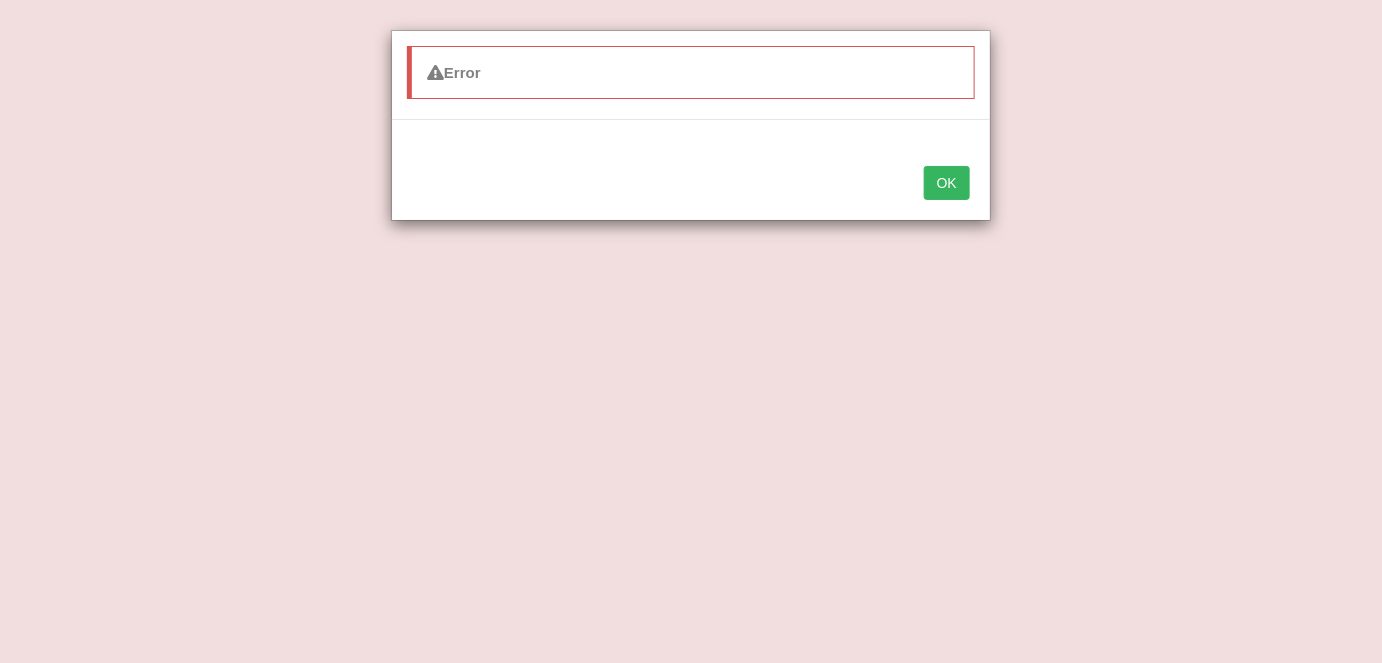 click on "OK" at bounding box center (947, 183) 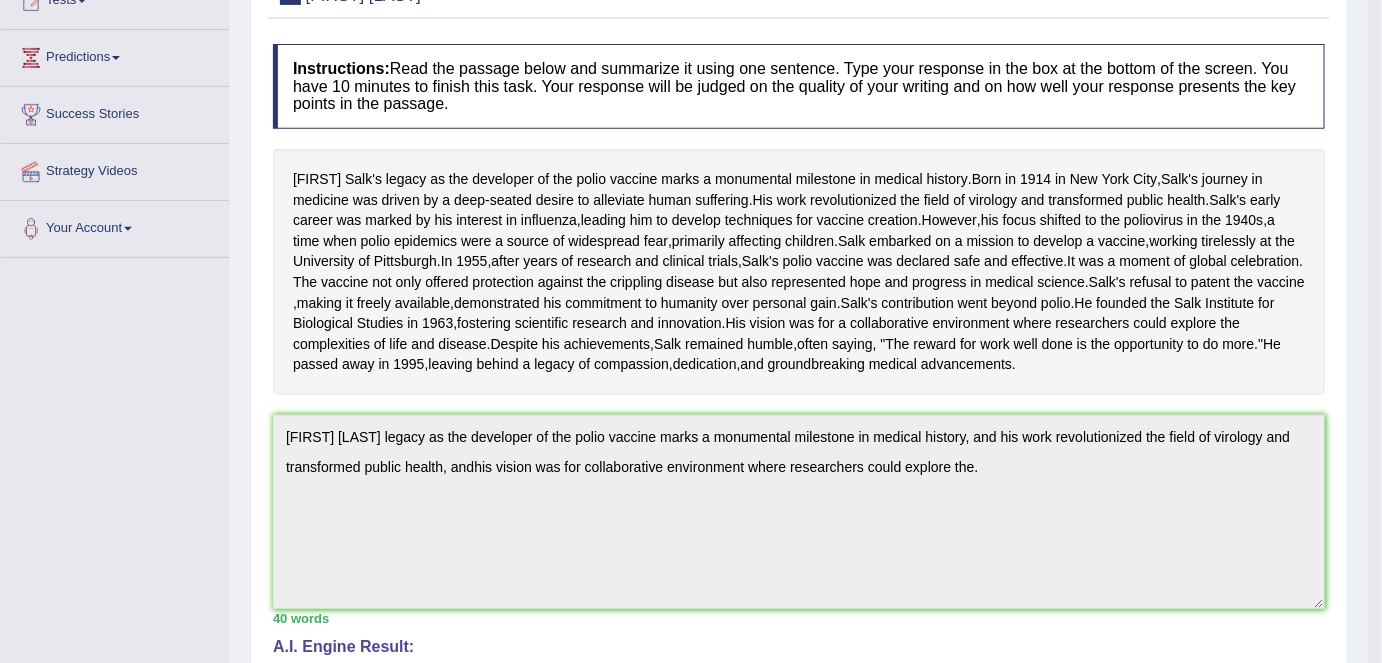 scroll, scrollTop: 0, scrollLeft: 0, axis: both 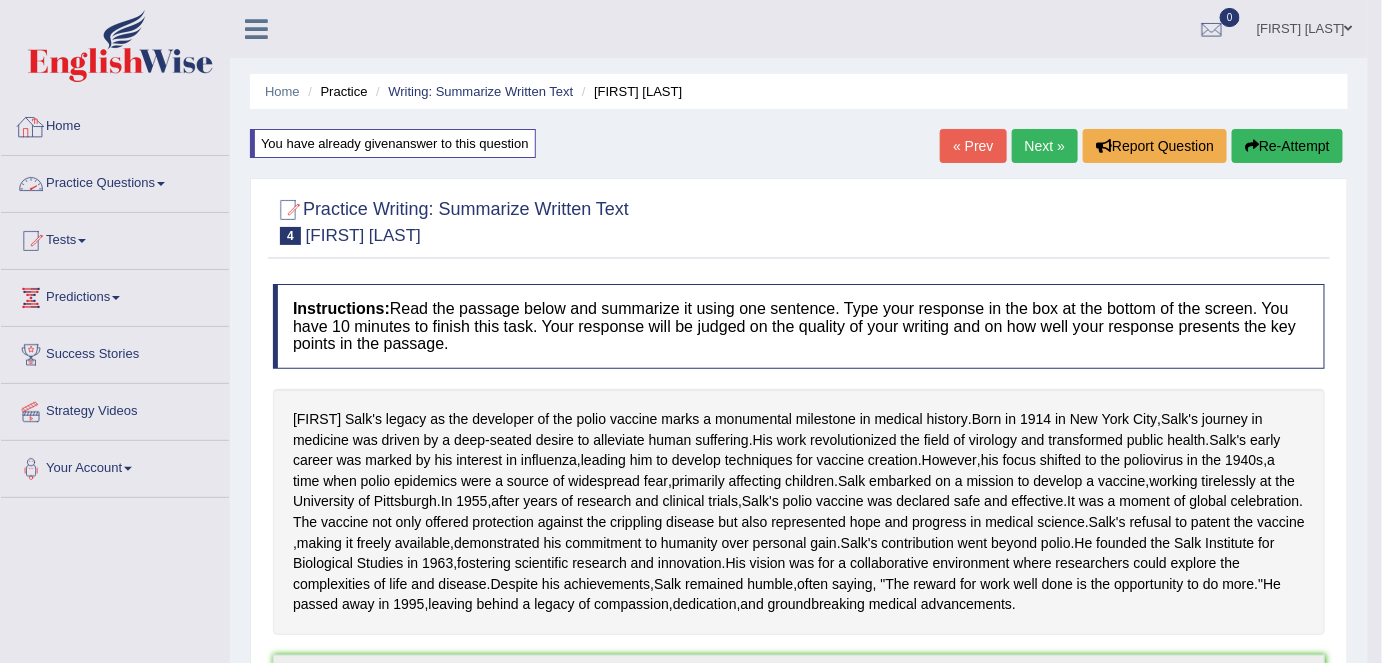 click on "Home" at bounding box center (115, 124) 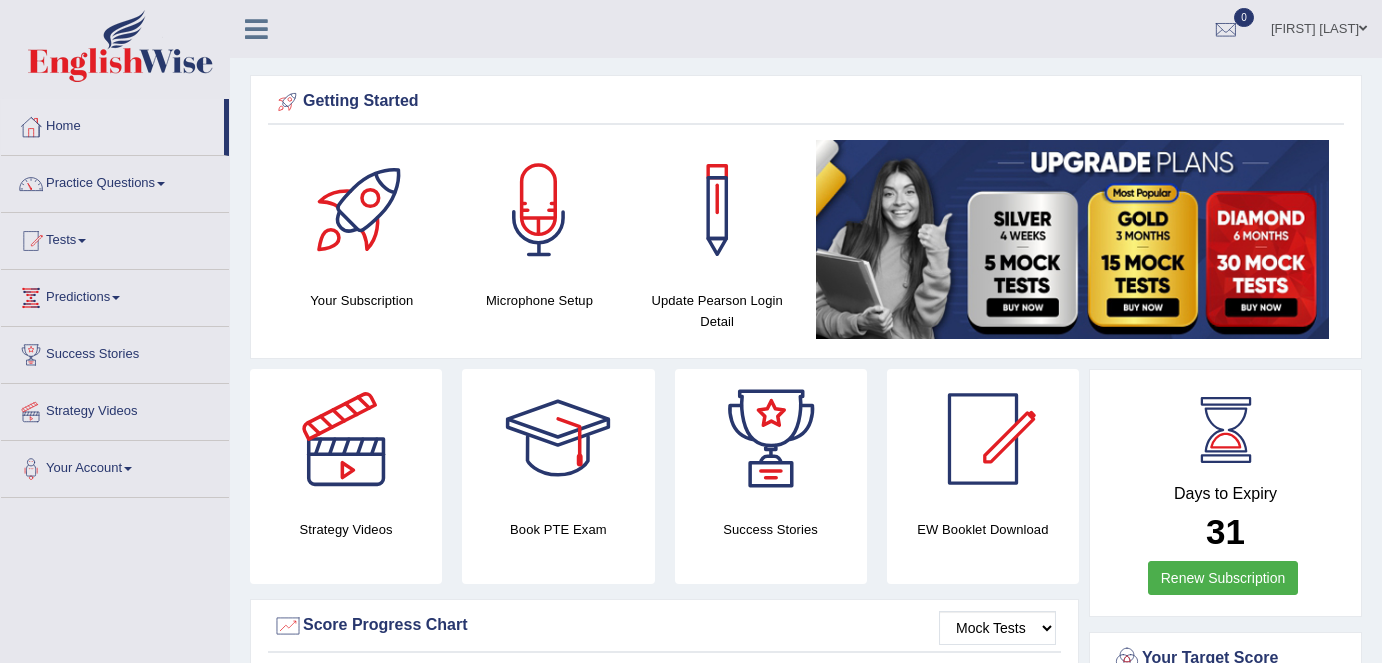 scroll, scrollTop: 303, scrollLeft: 0, axis: vertical 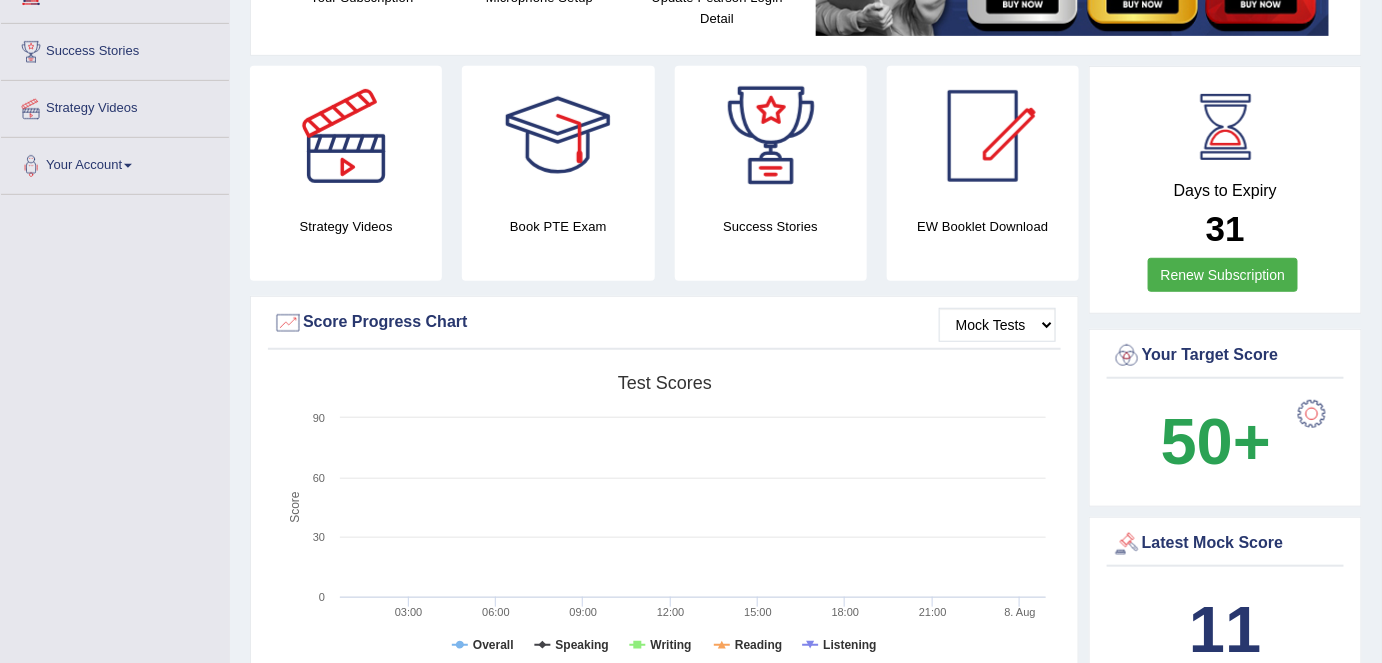 click at bounding box center [1312, 414] 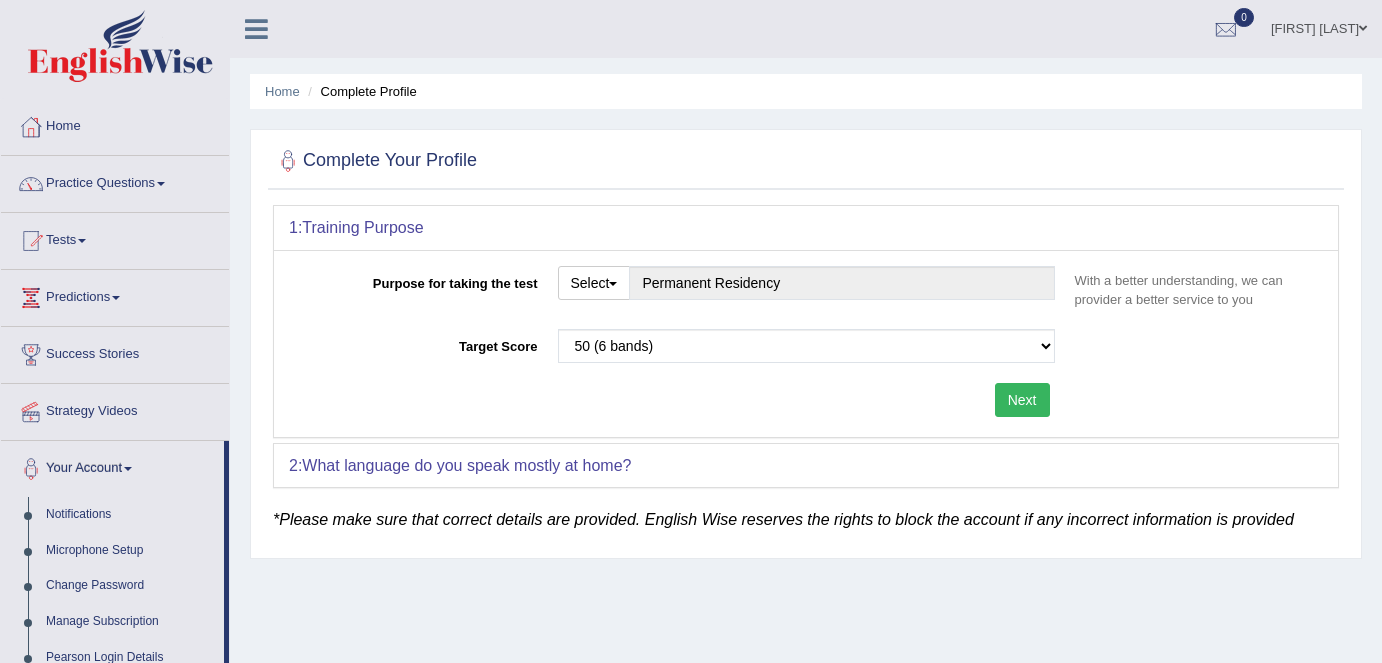 scroll, scrollTop: 0, scrollLeft: 0, axis: both 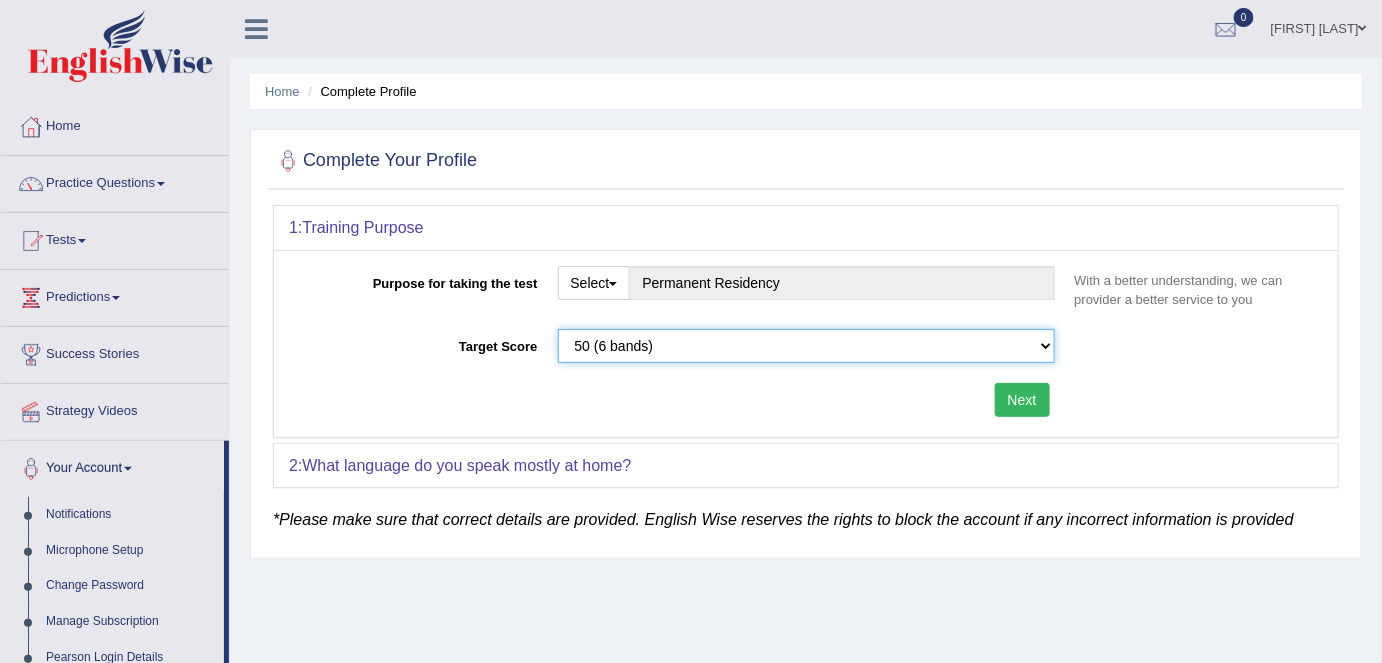 click on "Please select the correct value
50 (6 bands)
58 (6.5 bands)
65 (7 bands)
79 (8 bands)" at bounding box center (806, 346) 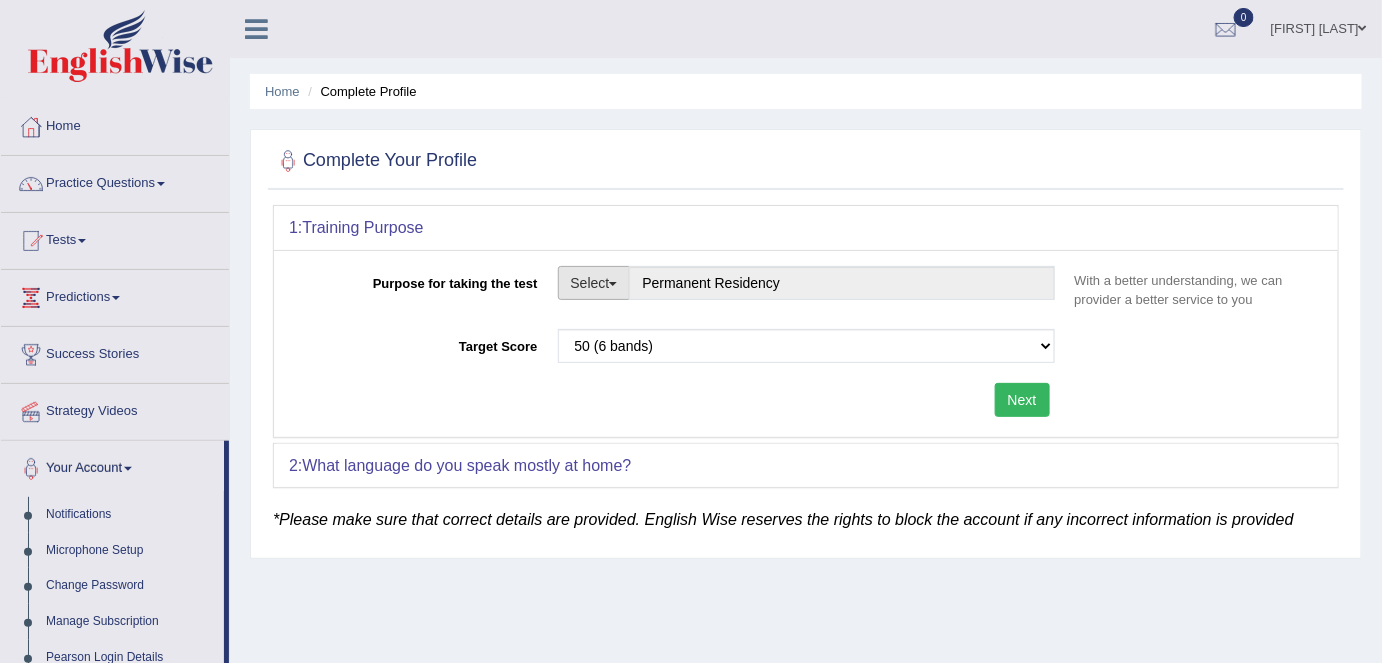 click on "Select" at bounding box center (594, 283) 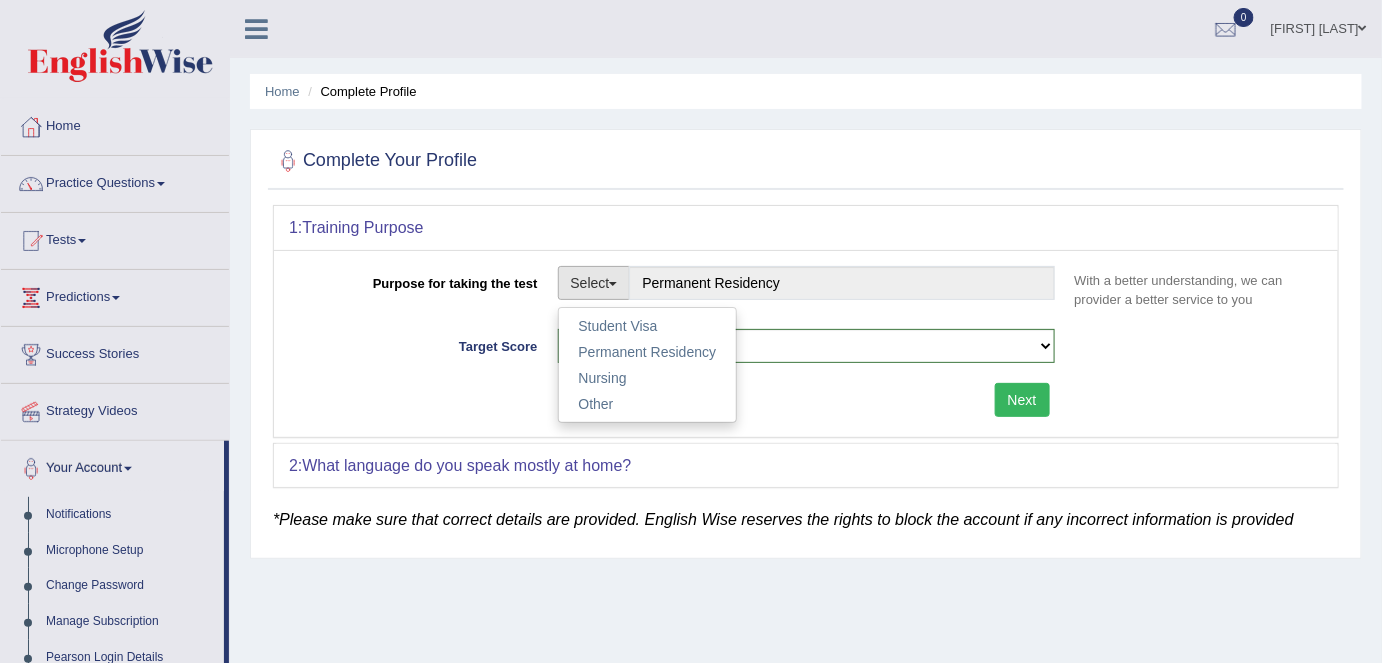 click on "Select" at bounding box center (594, 283) 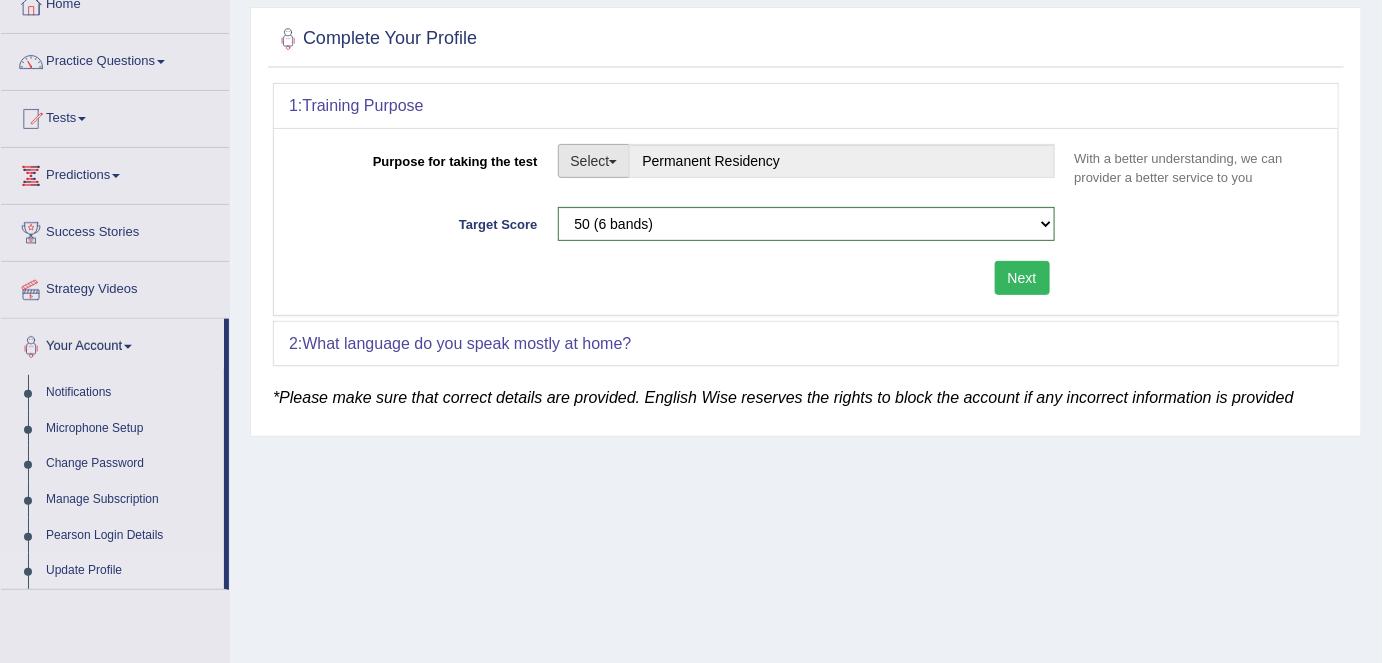 scroll, scrollTop: 151, scrollLeft: 0, axis: vertical 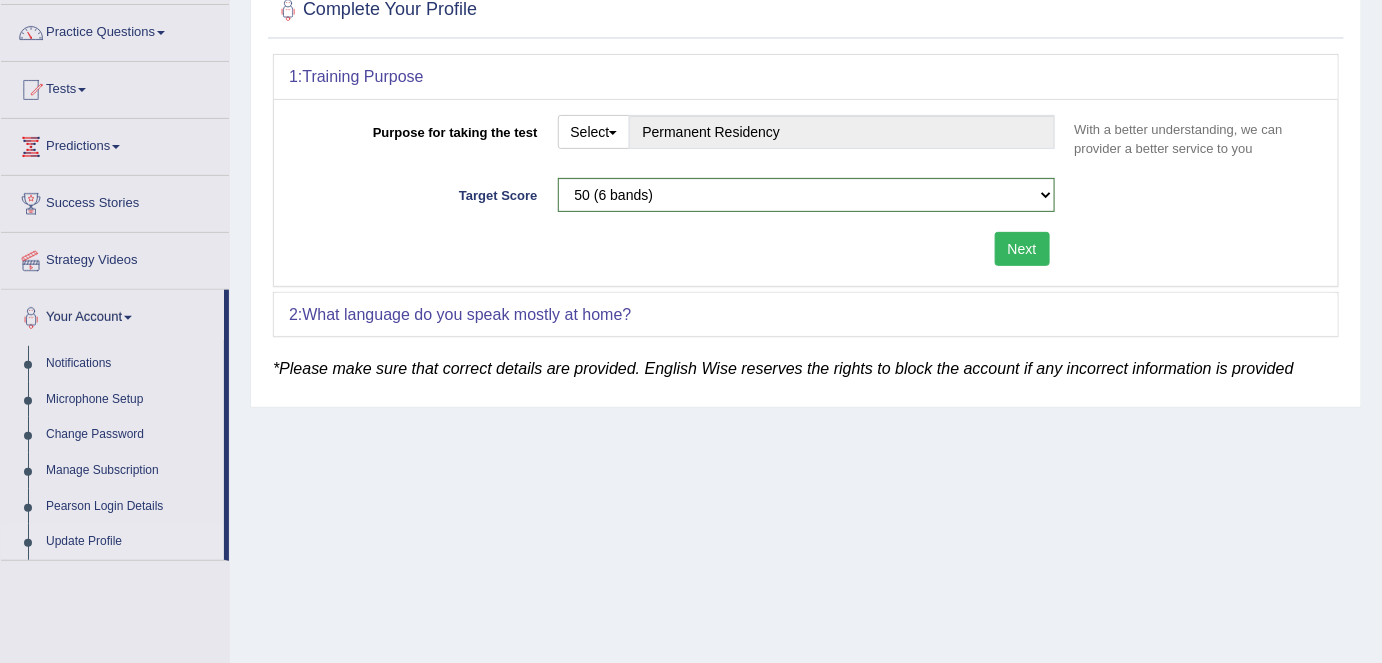 click on "What language do you speak mostly at home?" at bounding box center (466, 314) 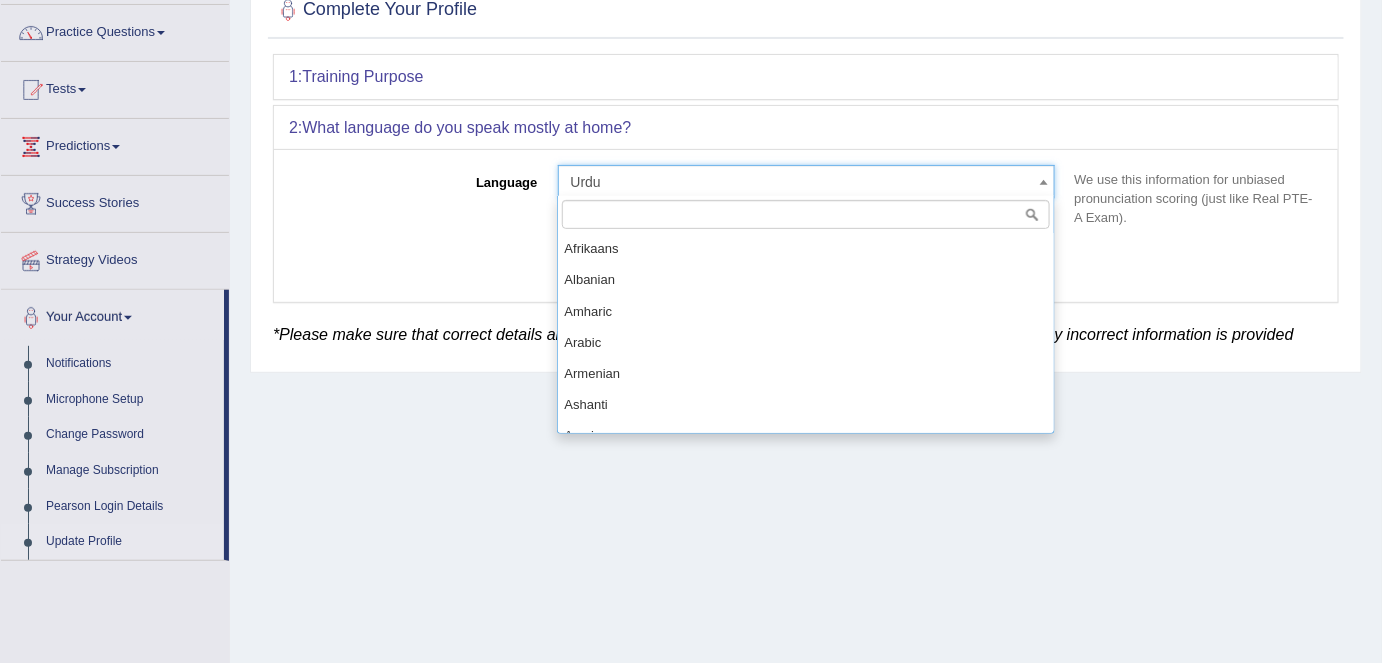 click at bounding box center [1044, 182] 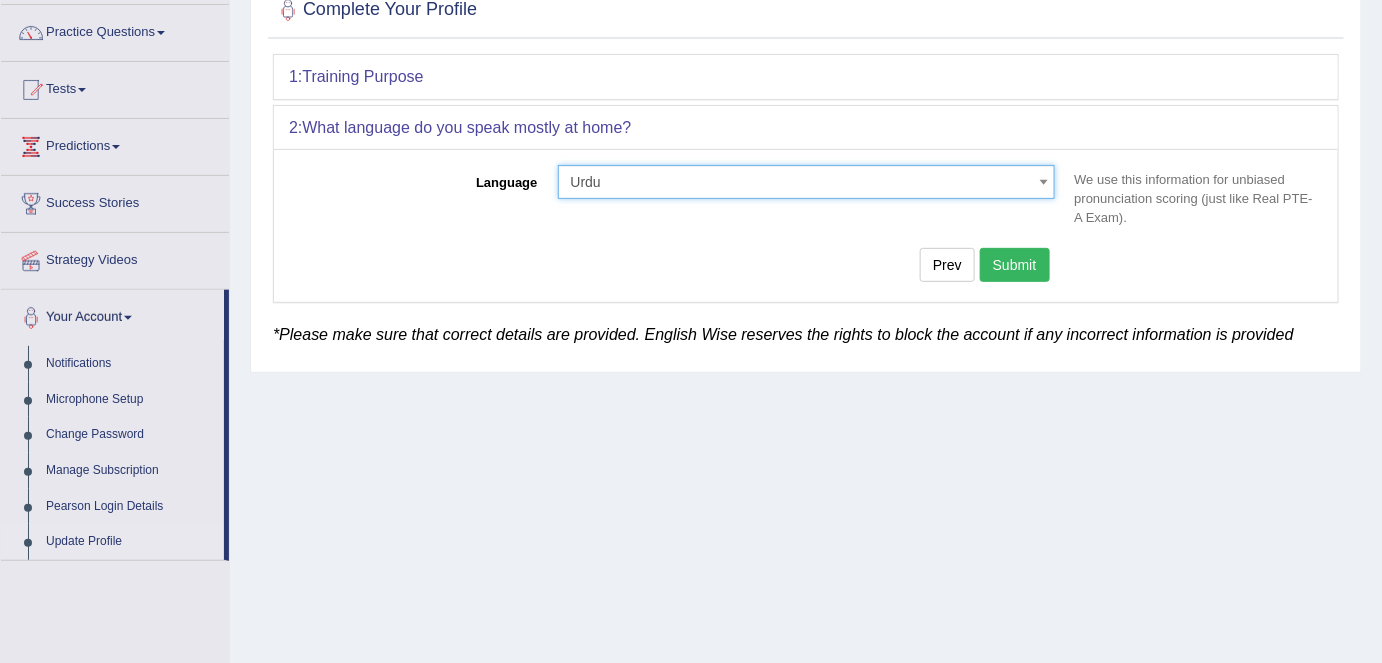 click at bounding box center (1044, 182) 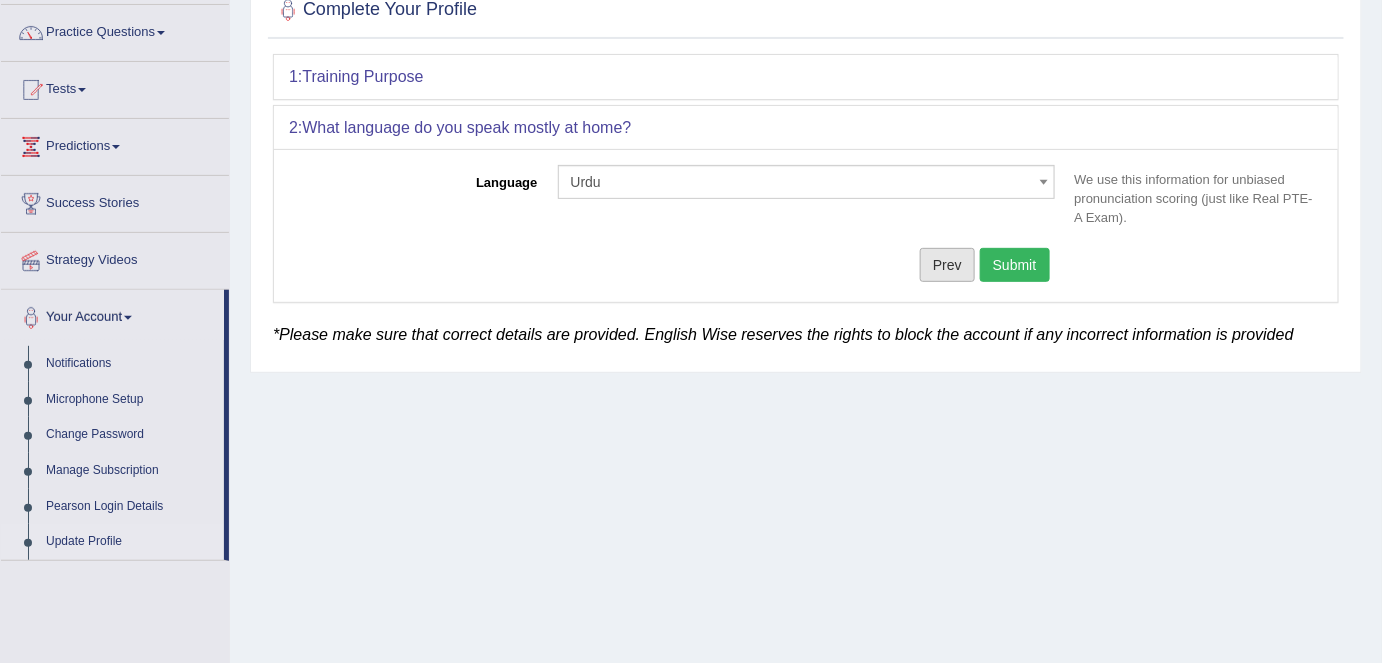 drag, startPoint x: 1020, startPoint y: 255, endPoint x: 941, endPoint y: 278, distance: 82.28001 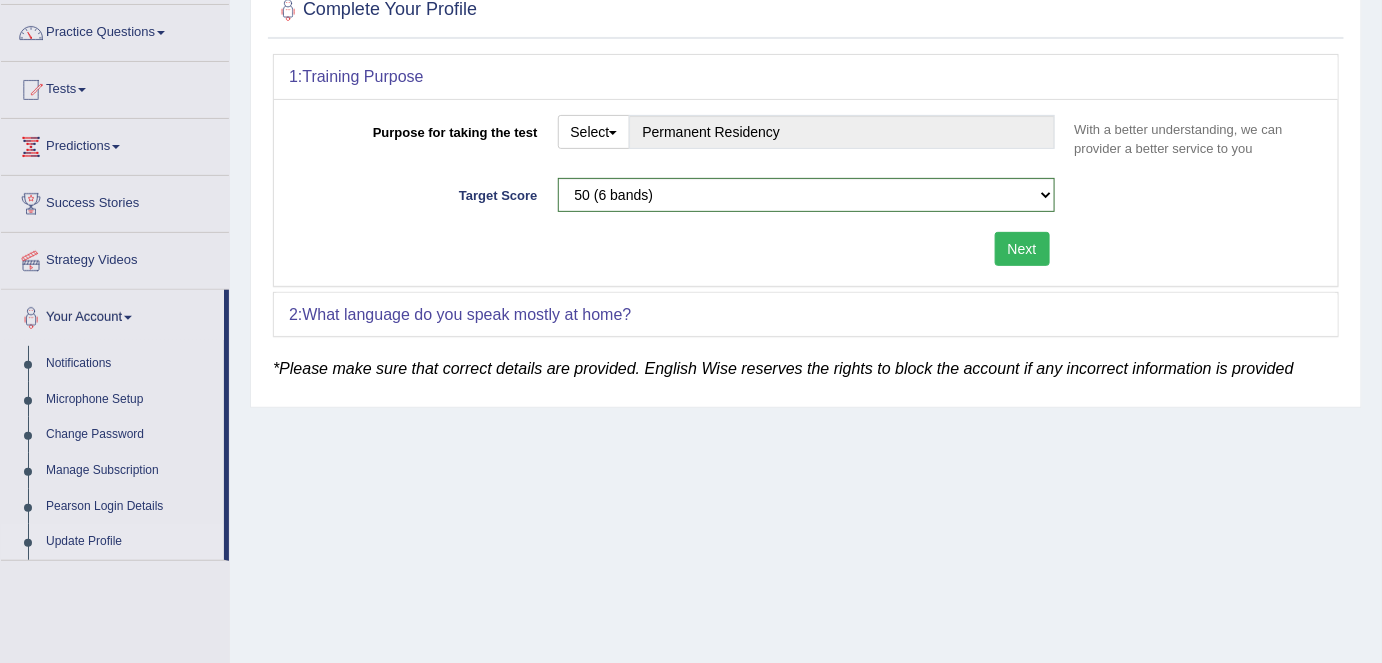 click on "Next" at bounding box center [1022, 249] 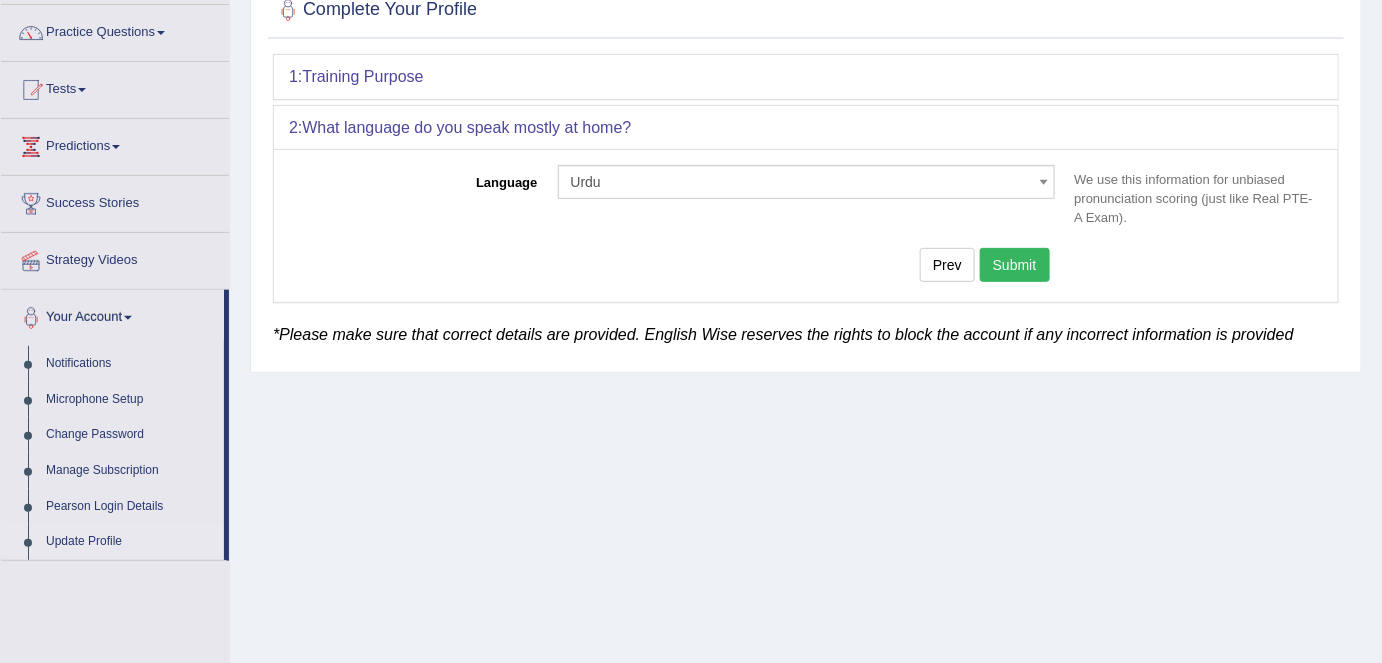 drag, startPoint x: 1008, startPoint y: 265, endPoint x: 1006, endPoint y: 276, distance: 11.18034 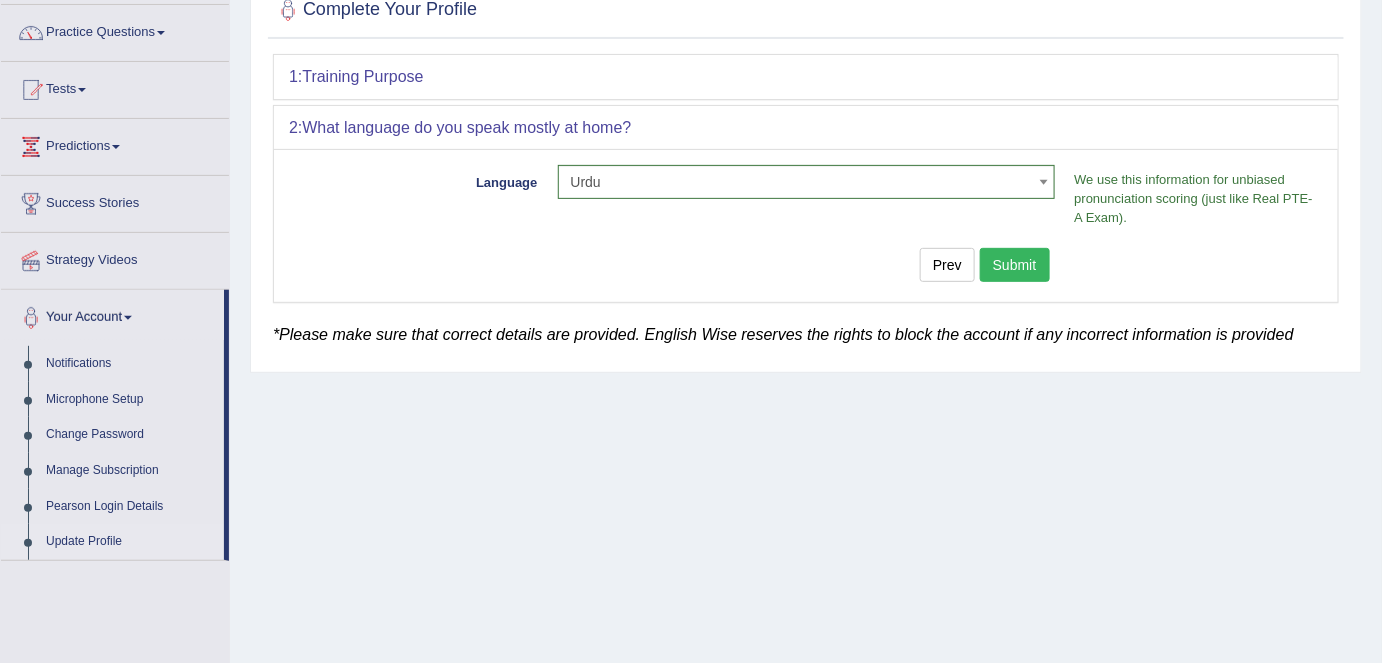 click at bounding box center [1044, 182] 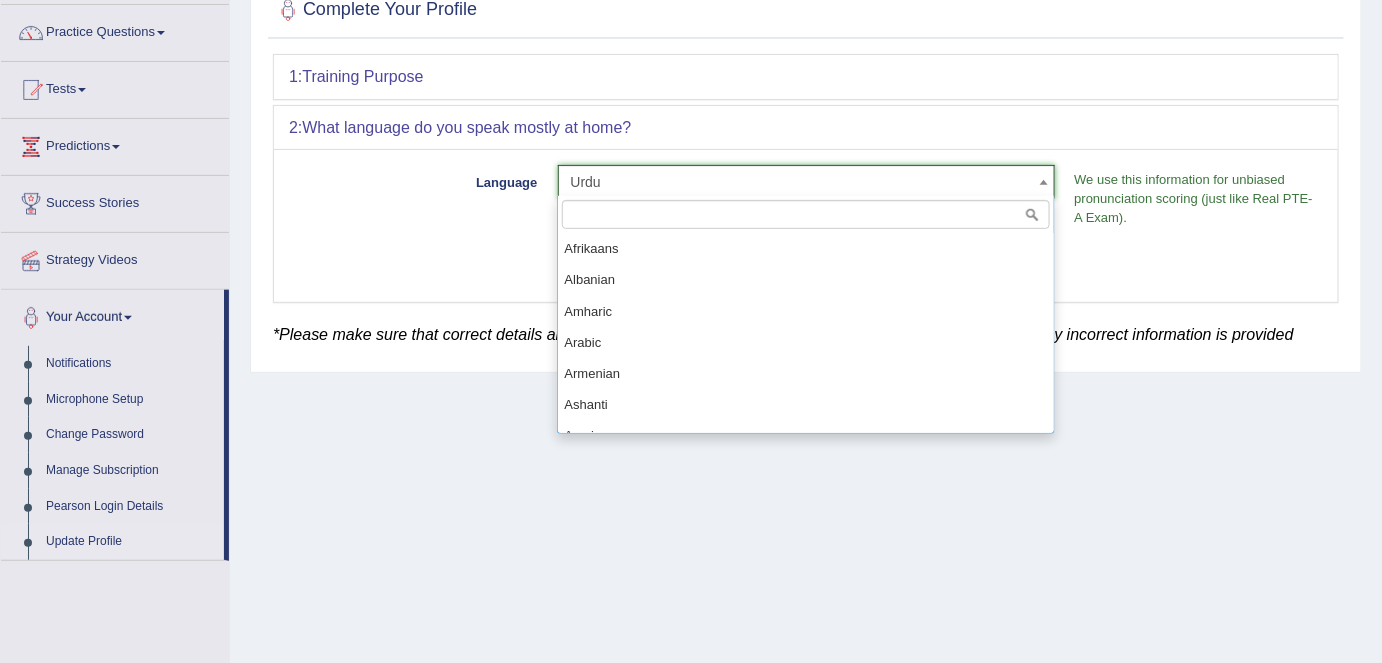 scroll, scrollTop: 1586, scrollLeft: 0, axis: vertical 